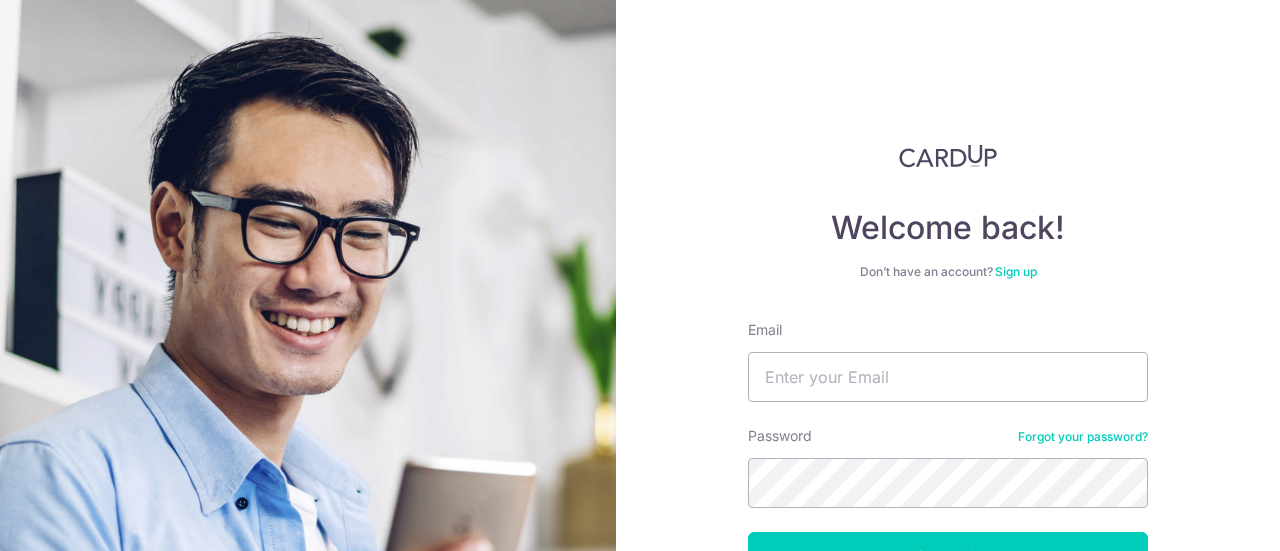 scroll, scrollTop: 0, scrollLeft: 0, axis: both 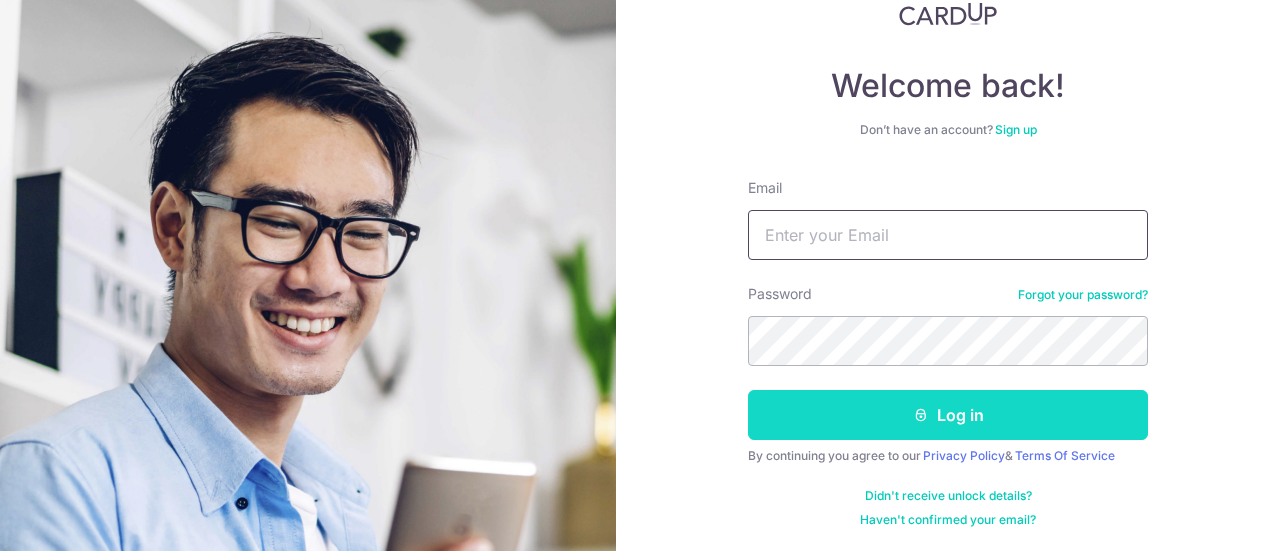 type on "joey.luo.xl@gmail.com" 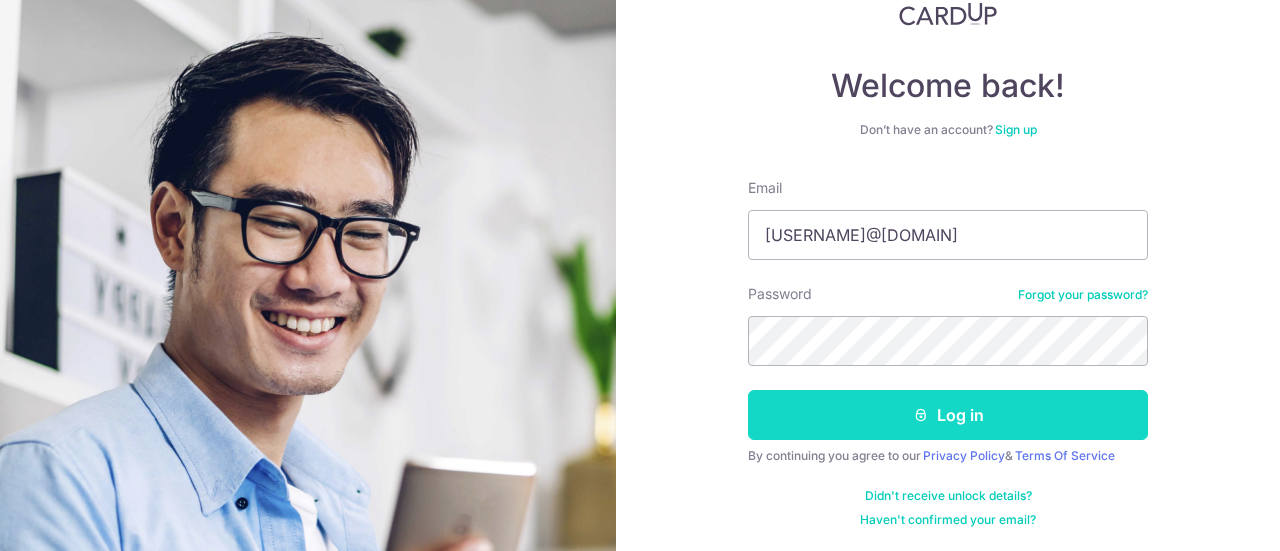 click on "Log in" at bounding box center [948, 415] 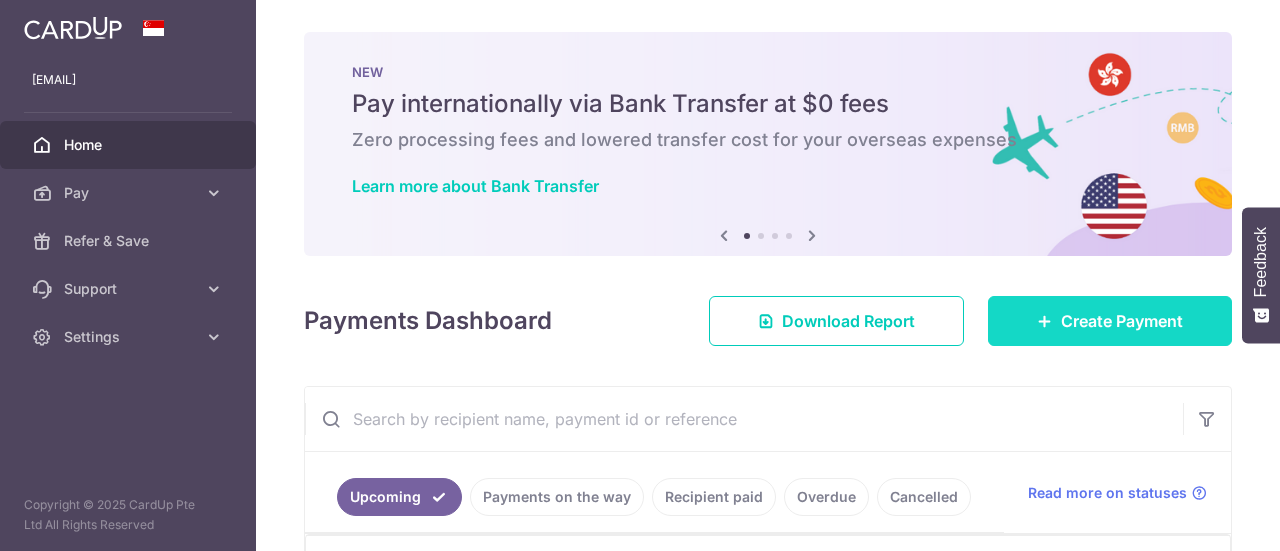 scroll, scrollTop: 0, scrollLeft: 0, axis: both 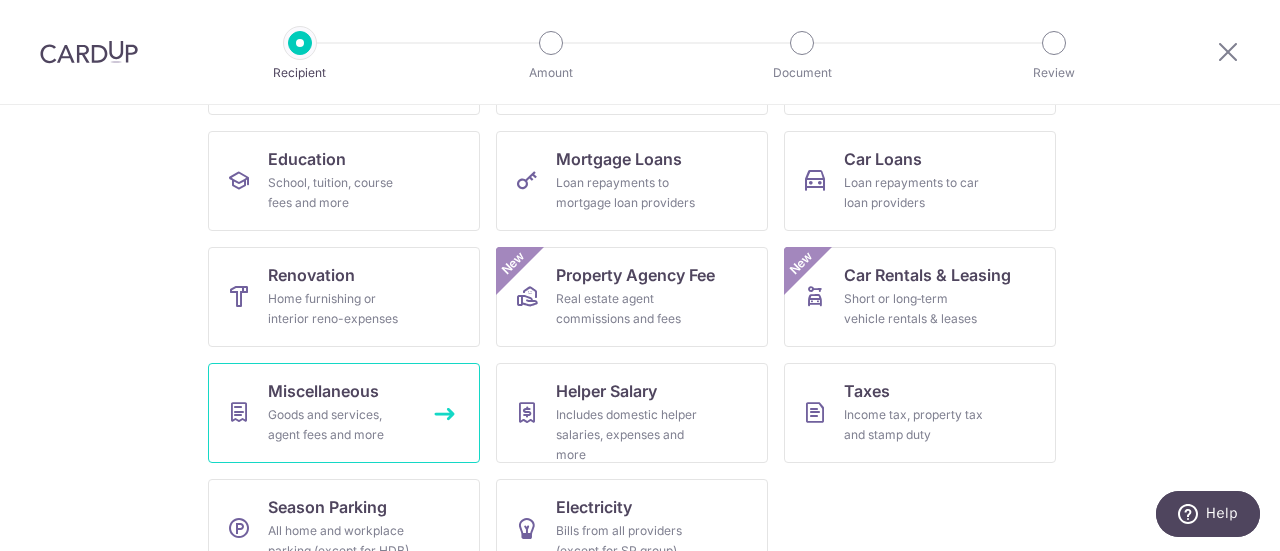 click on "Goods and services, agent fees and more" at bounding box center [340, 425] 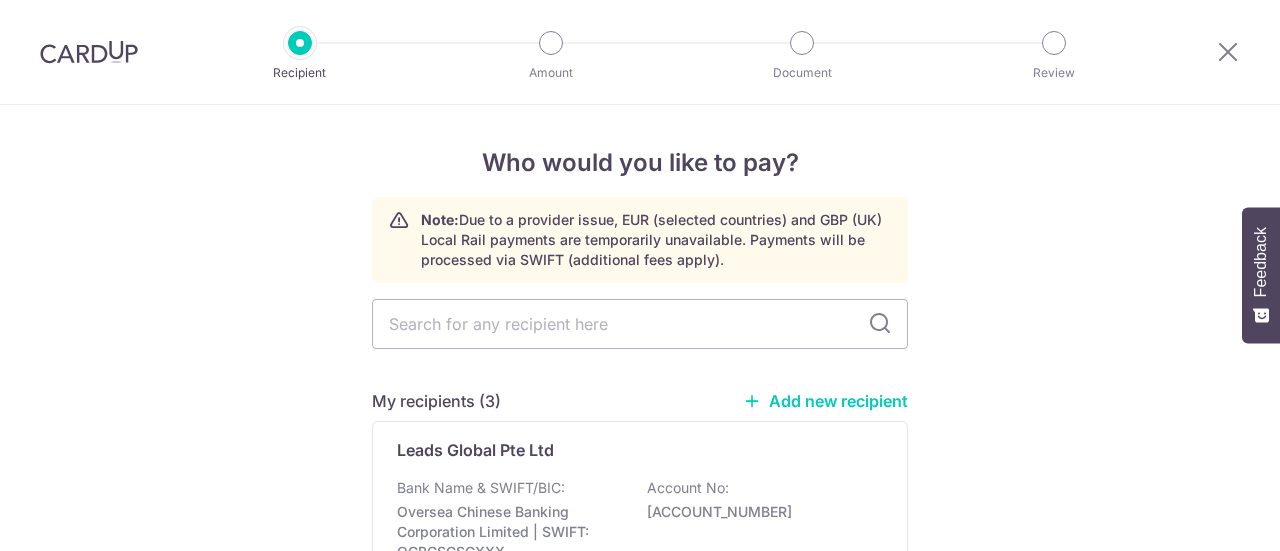 scroll, scrollTop: 0, scrollLeft: 0, axis: both 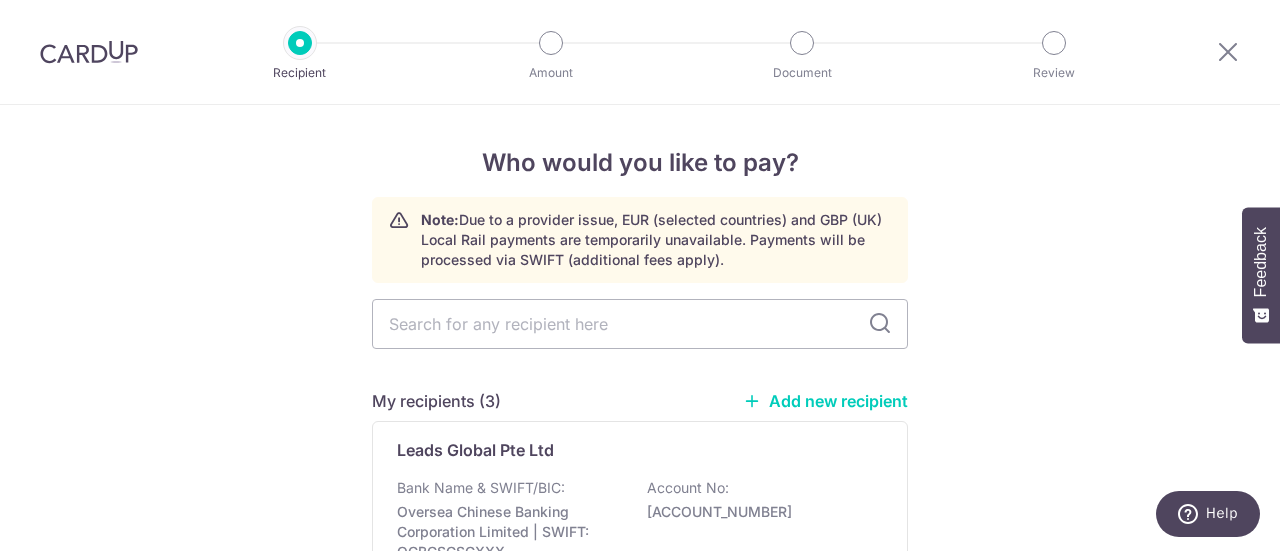click on "Add new recipient" at bounding box center [825, 401] 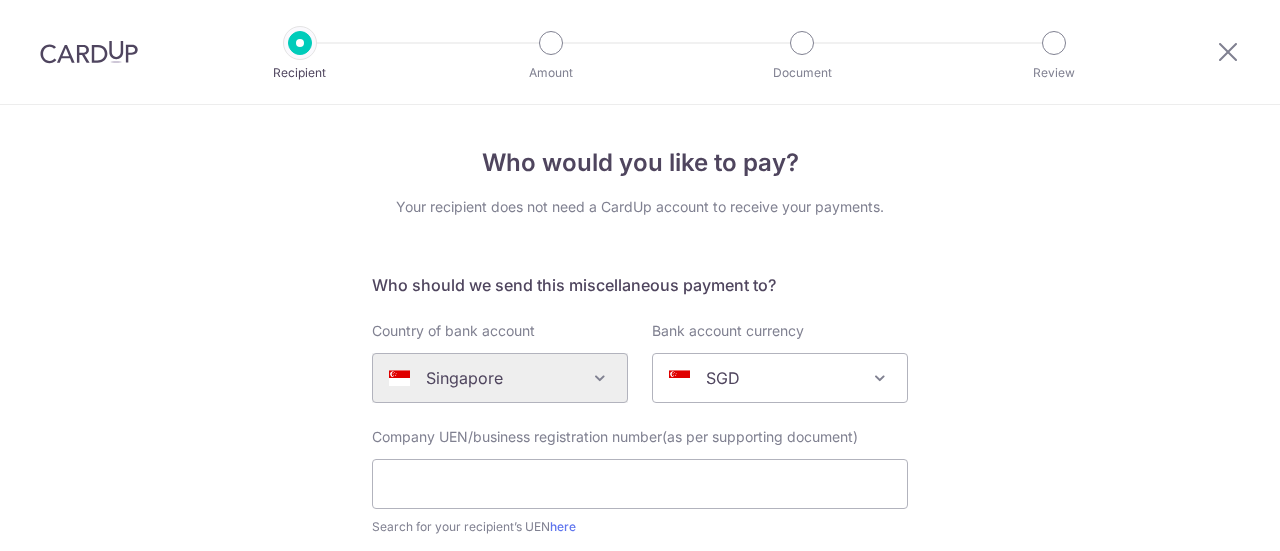 scroll, scrollTop: 0, scrollLeft: 0, axis: both 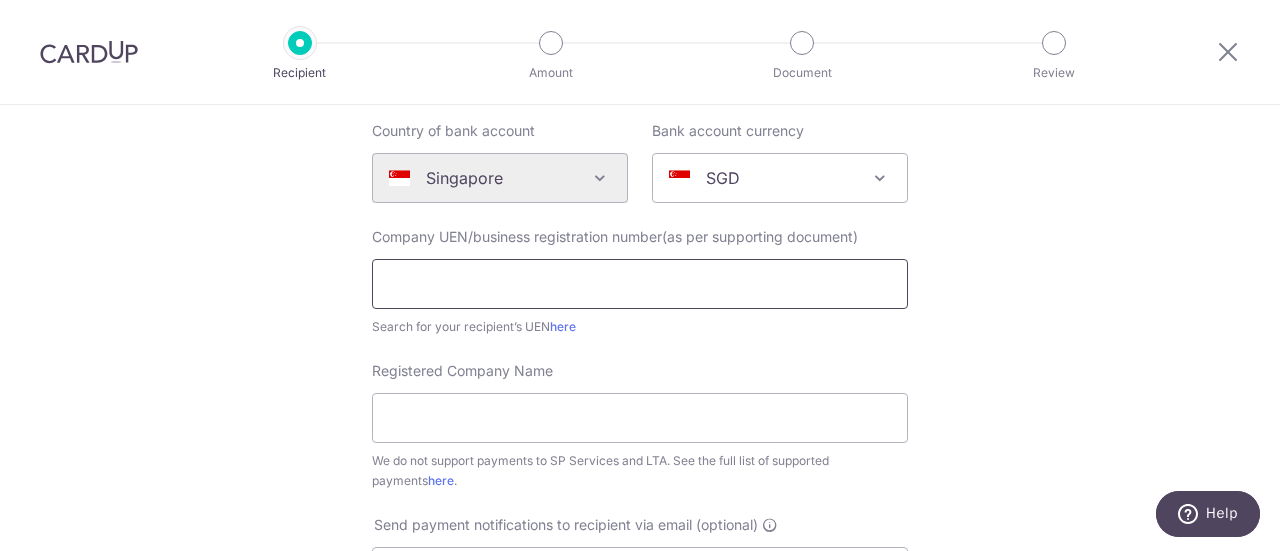 click at bounding box center [640, 284] 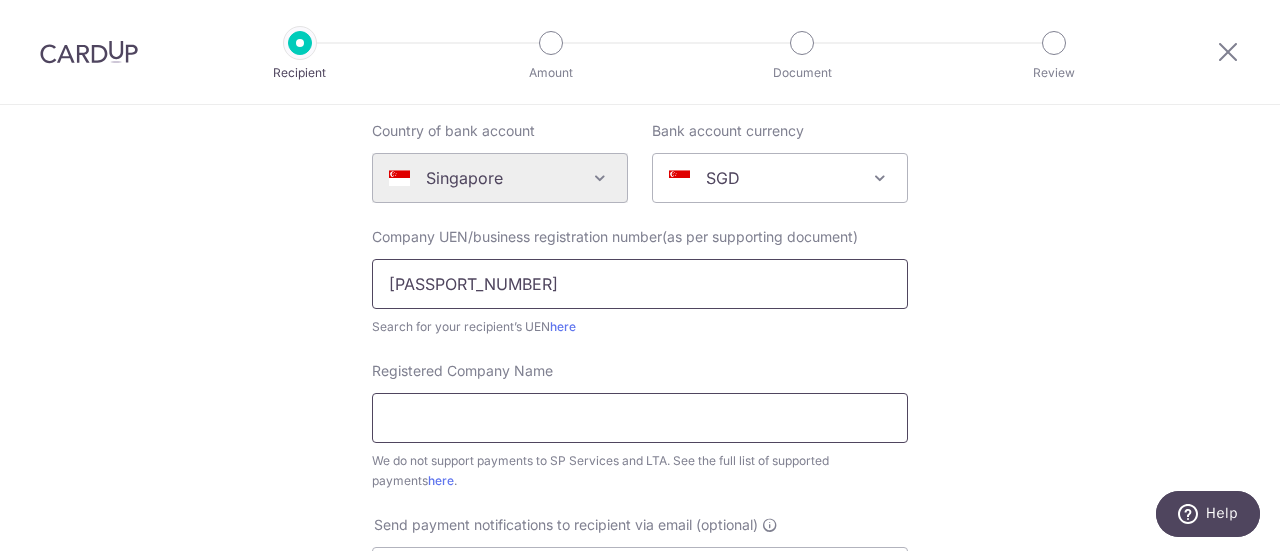 type on "53502632C" 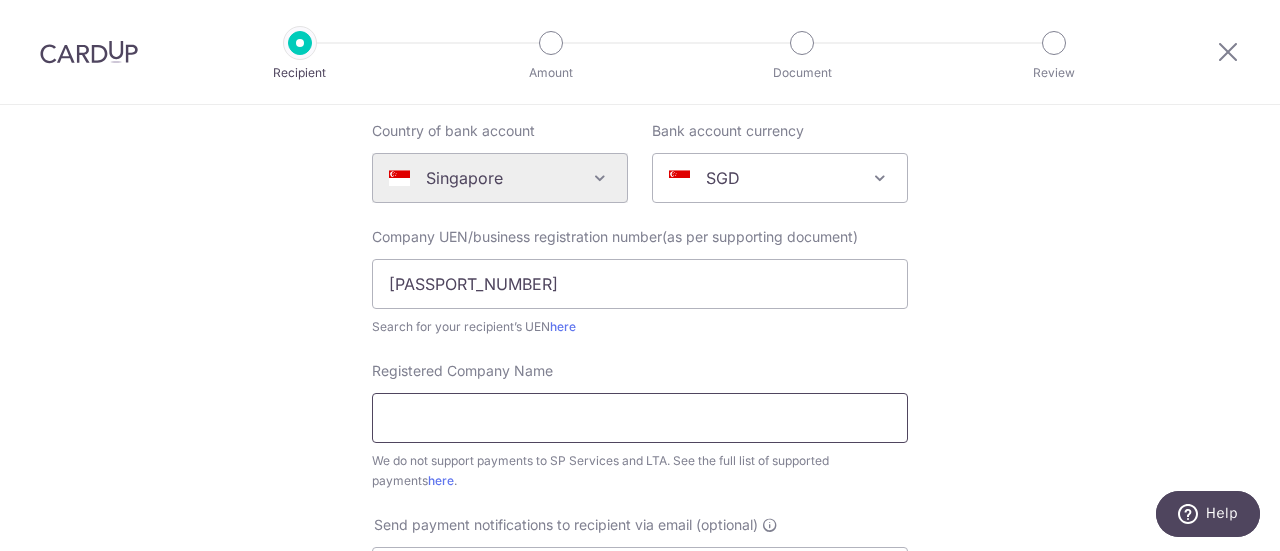 click on "Registered Company Name" at bounding box center (640, 418) 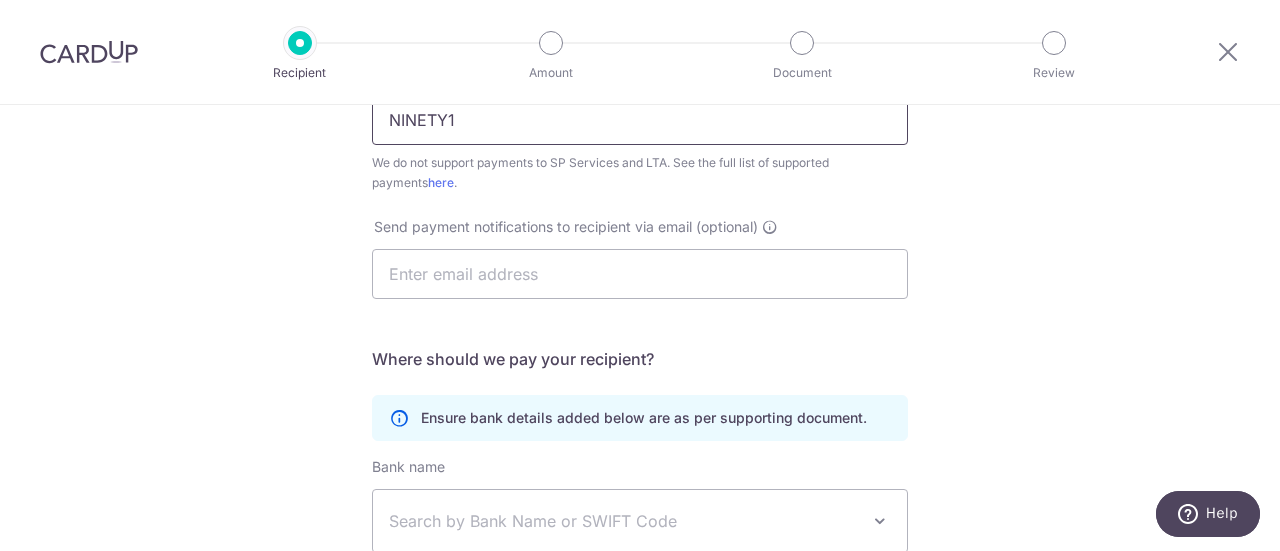 scroll, scrollTop: 500, scrollLeft: 0, axis: vertical 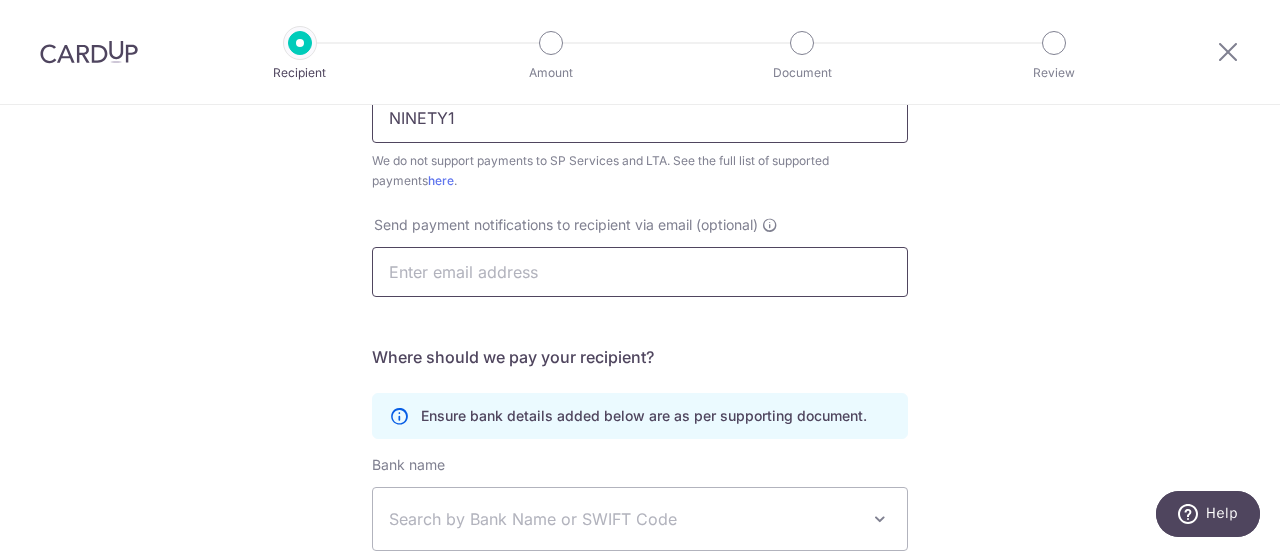 type on "NINETY1" 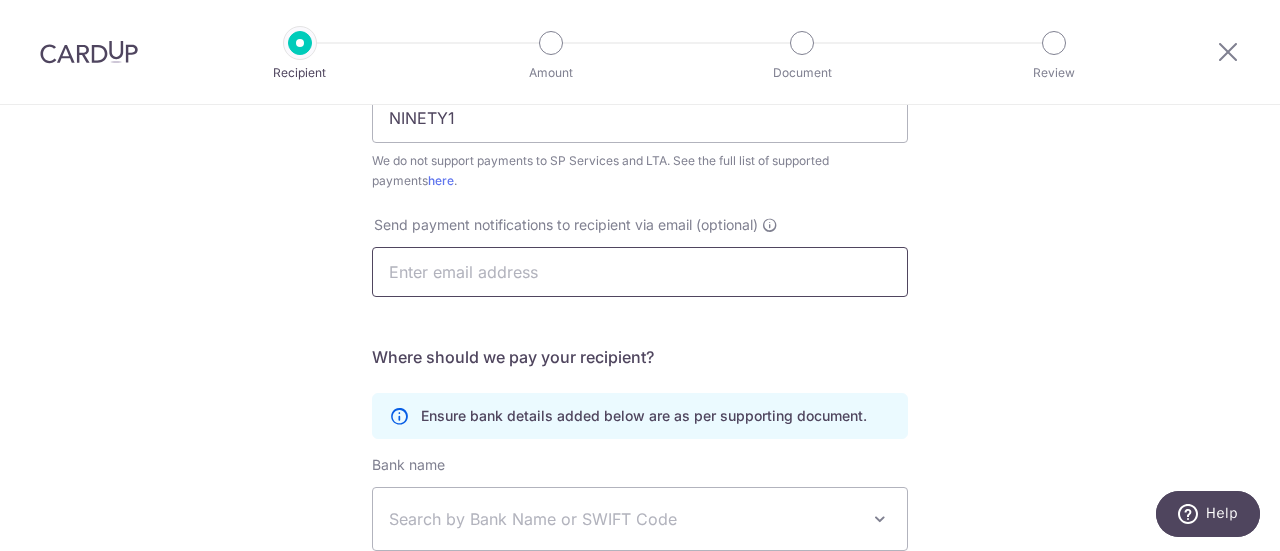 drag, startPoint x: 571, startPoint y: 279, endPoint x: 586, endPoint y: 294, distance: 21.213203 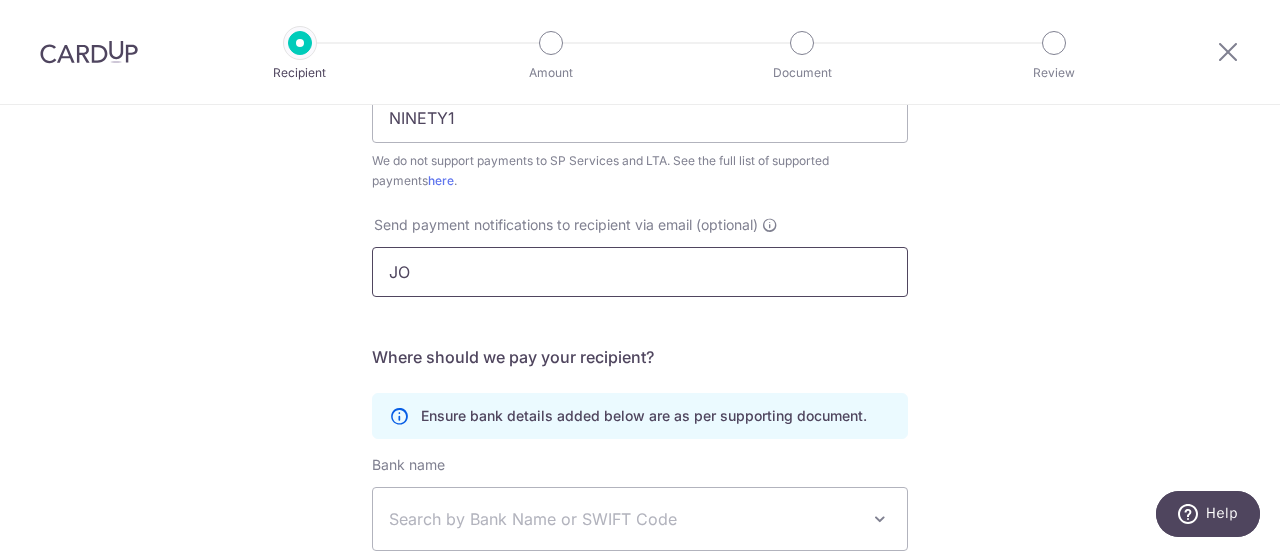 type on "J" 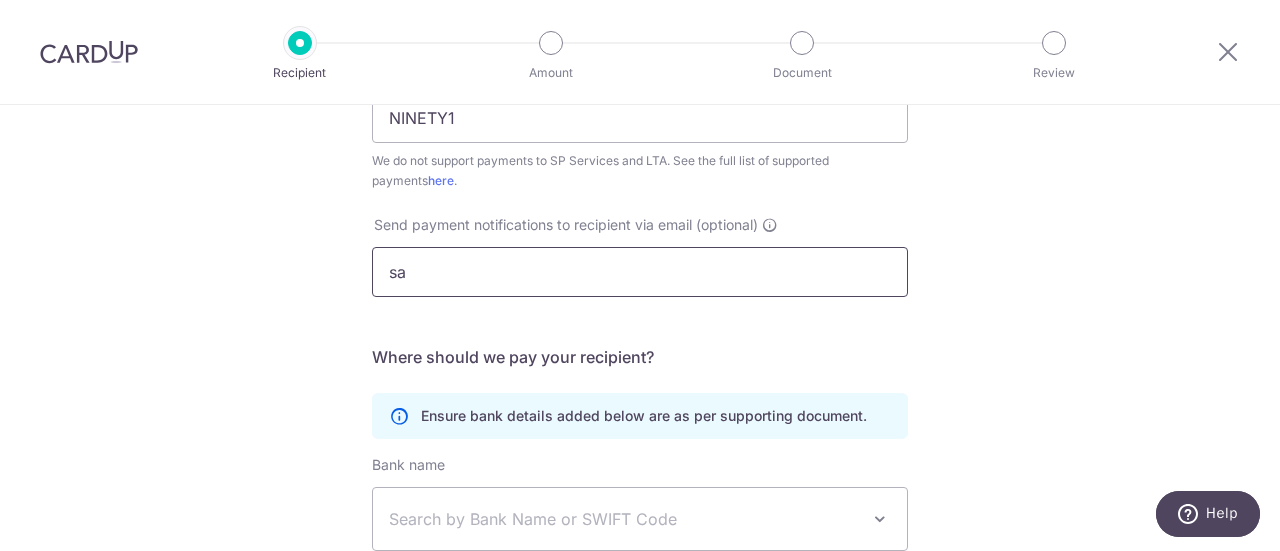 type on "s" 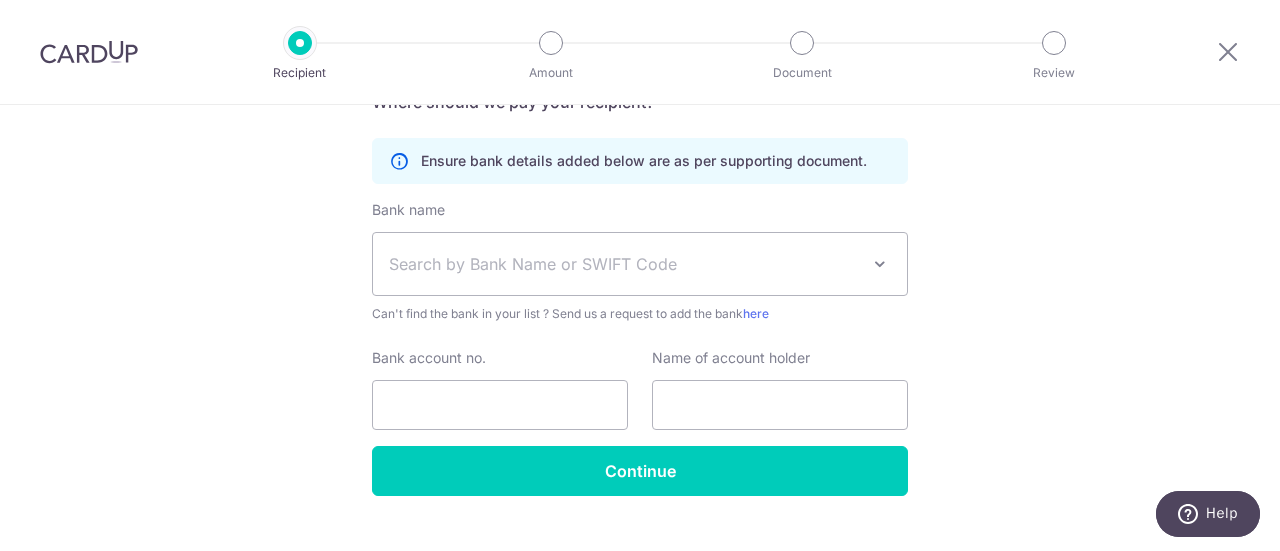 scroll, scrollTop: 792, scrollLeft: 0, axis: vertical 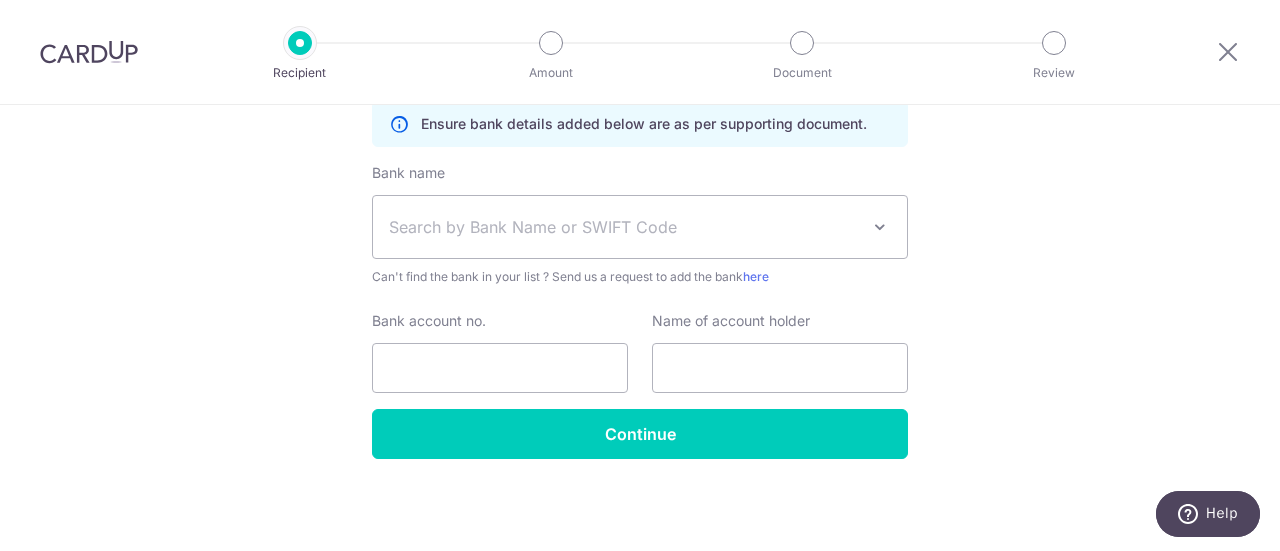 type on "joey.li.luo@gmail.com" 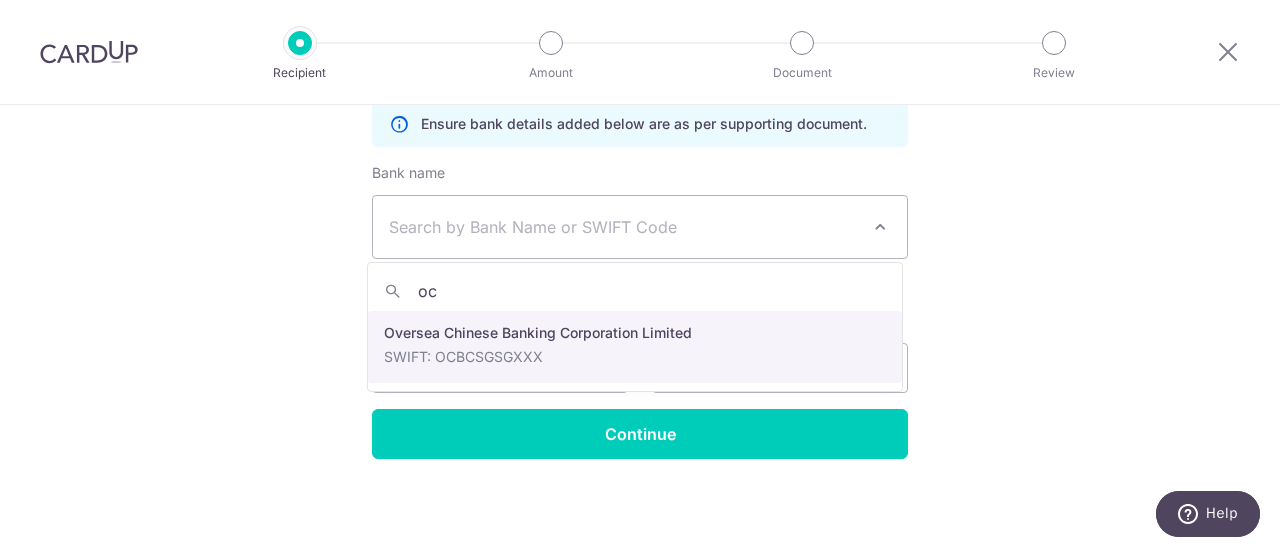 type on "oc" 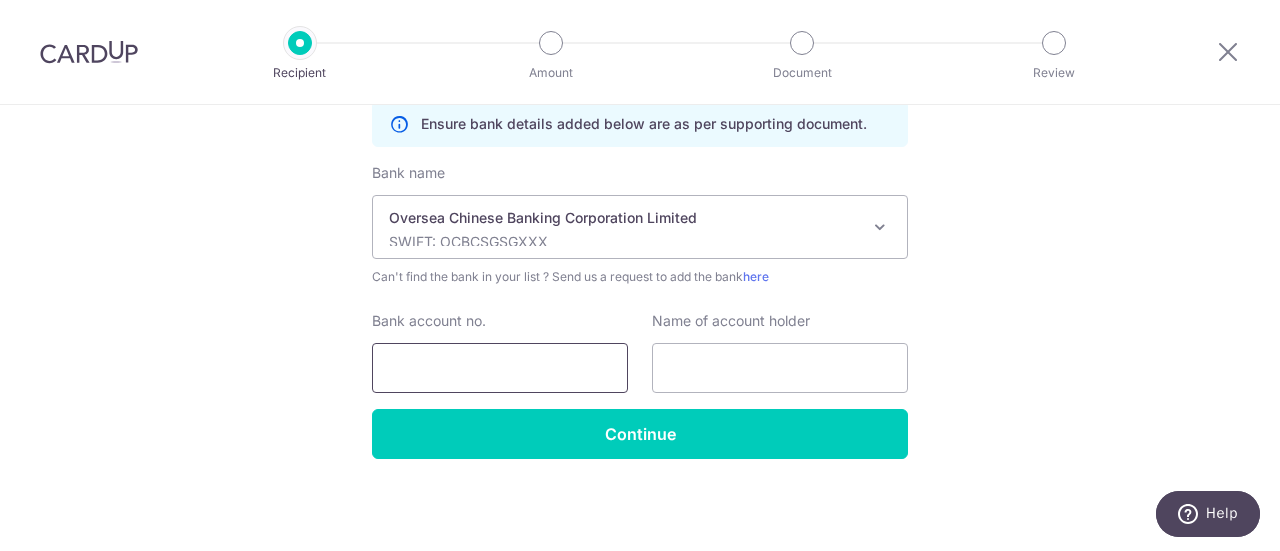 click on "Bank account no." at bounding box center [500, 368] 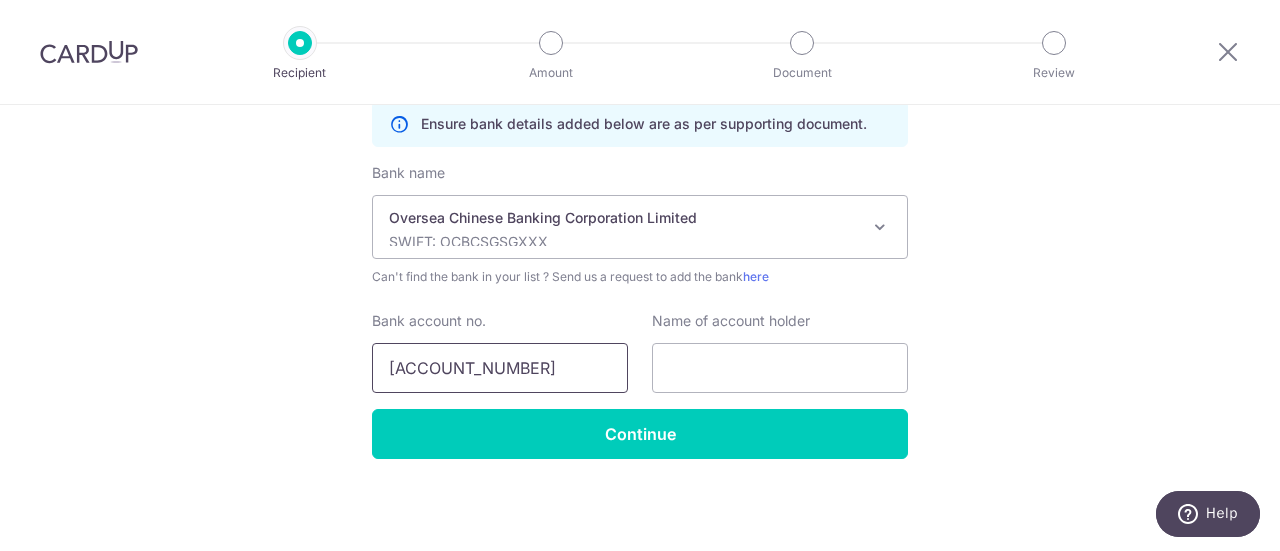 click on "526-404017-001" at bounding box center [500, 368] 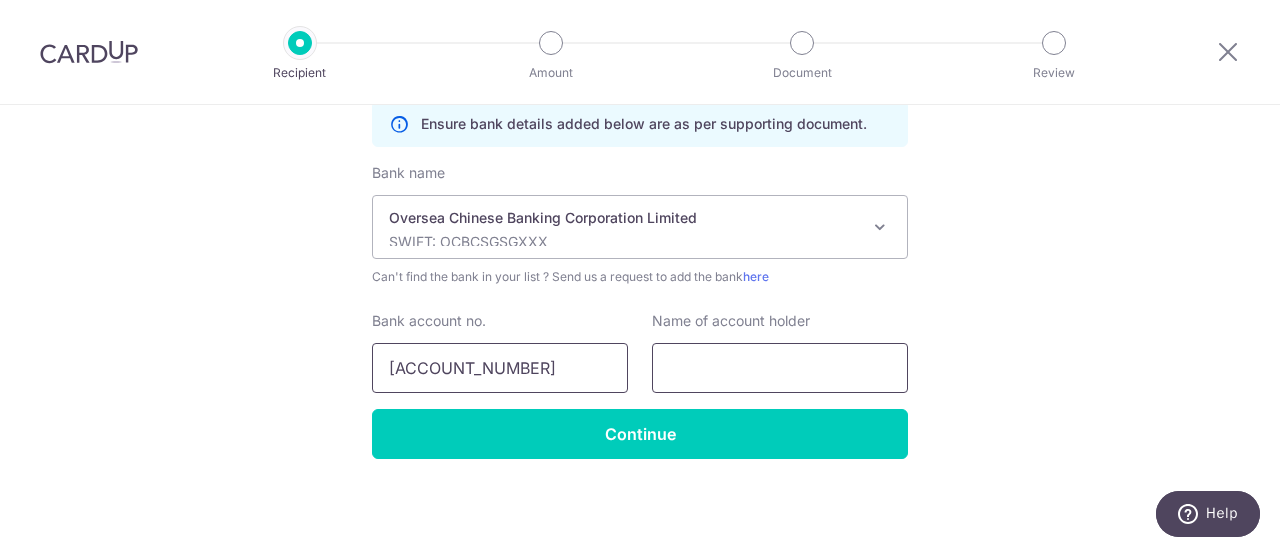 type on "526404017001" 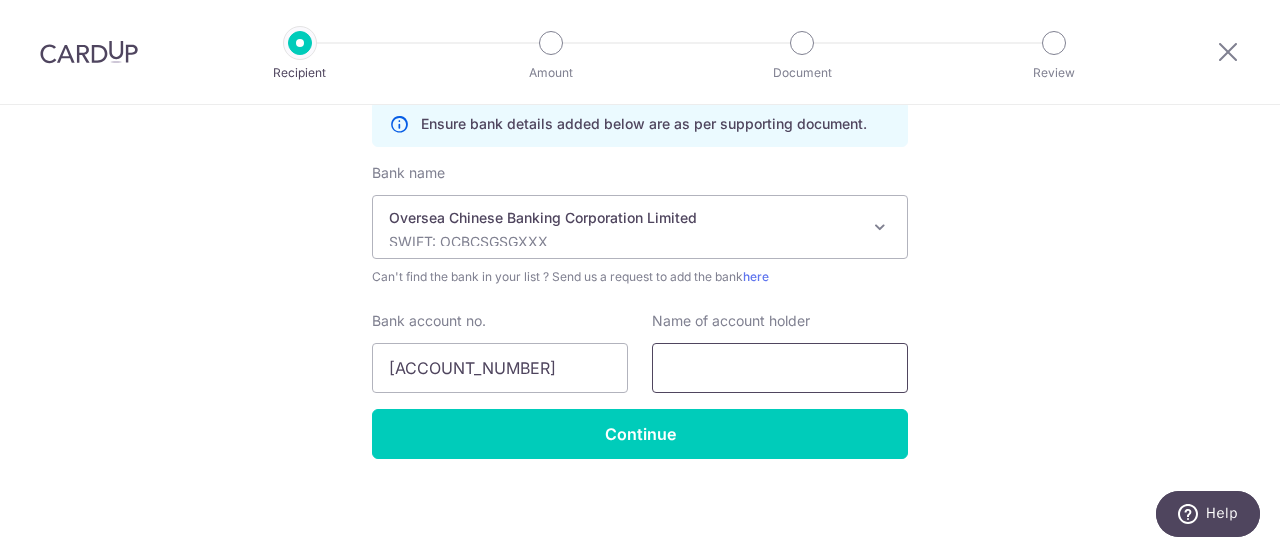 click at bounding box center (780, 368) 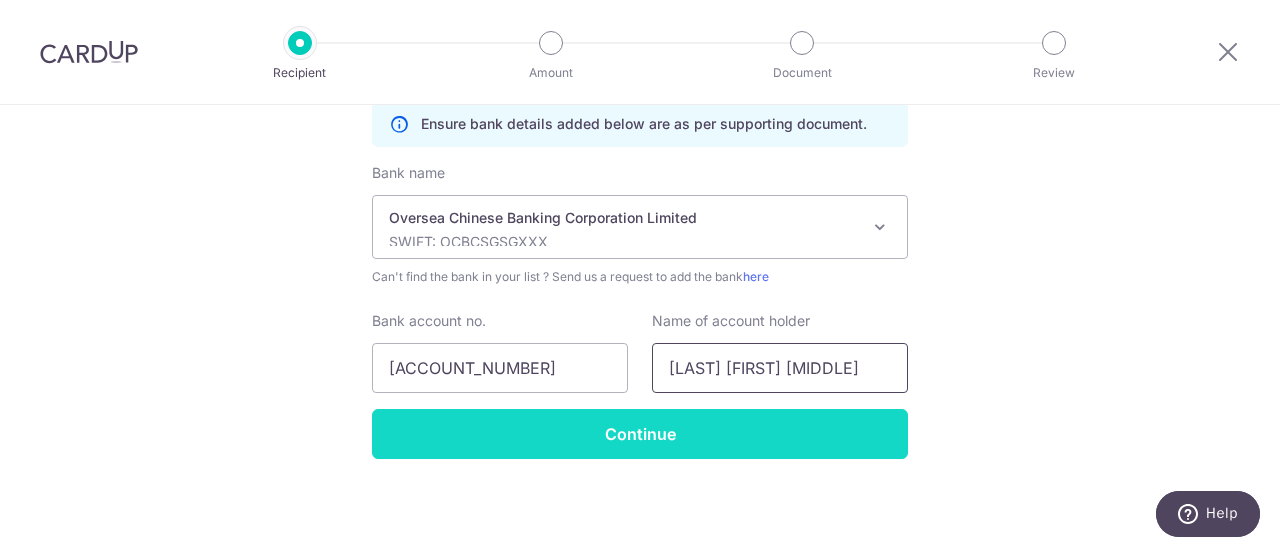 type on "Li Yepeng Joel" 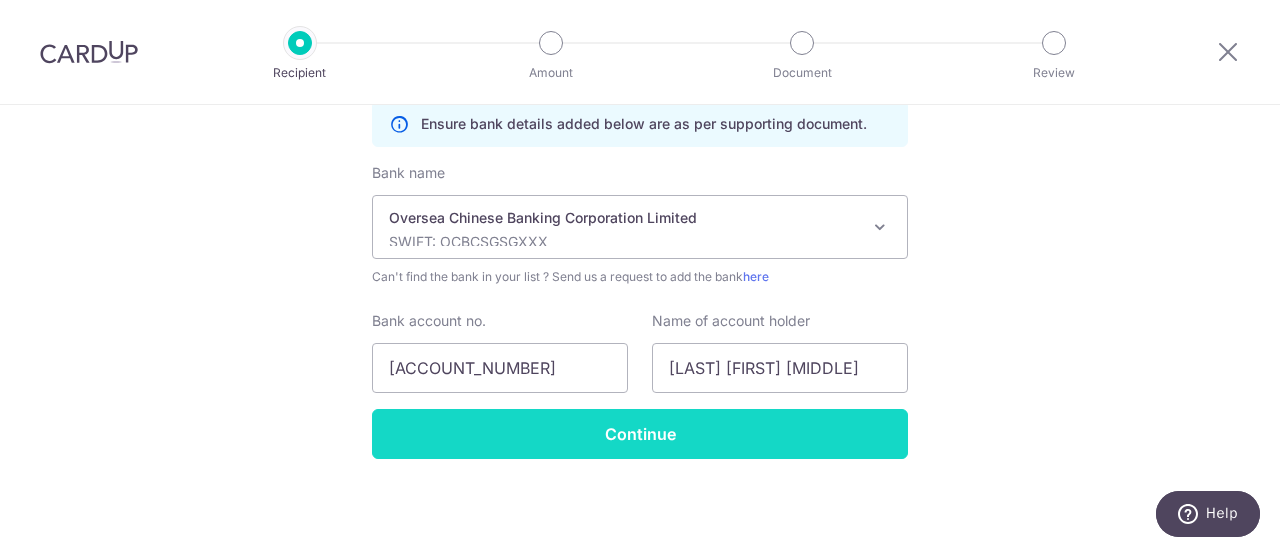 click on "Continue" at bounding box center [640, 434] 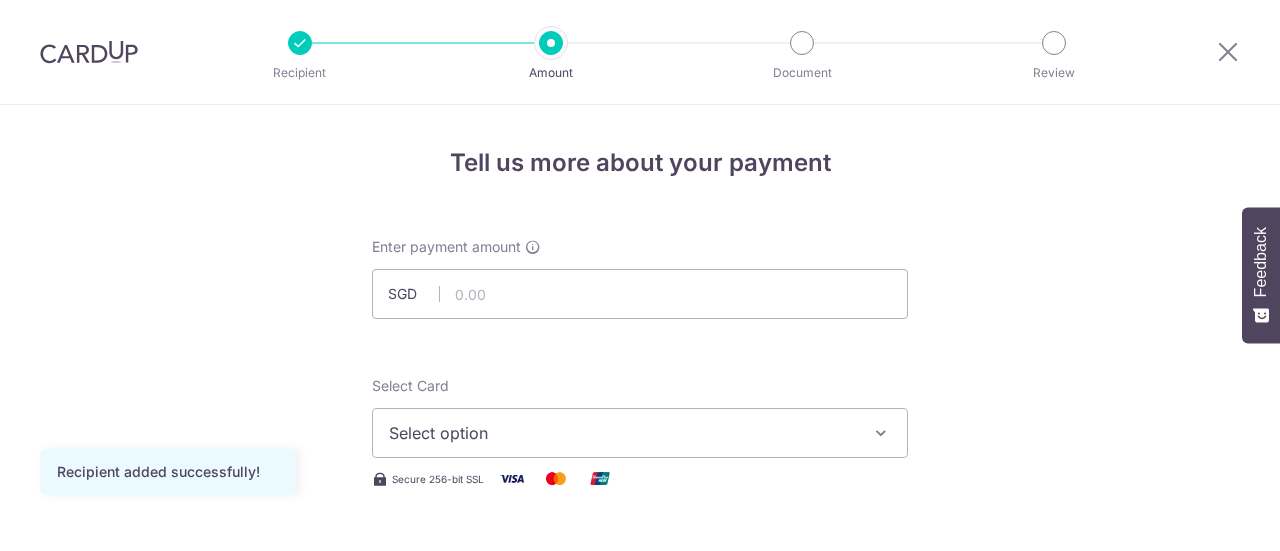 scroll, scrollTop: 0, scrollLeft: 0, axis: both 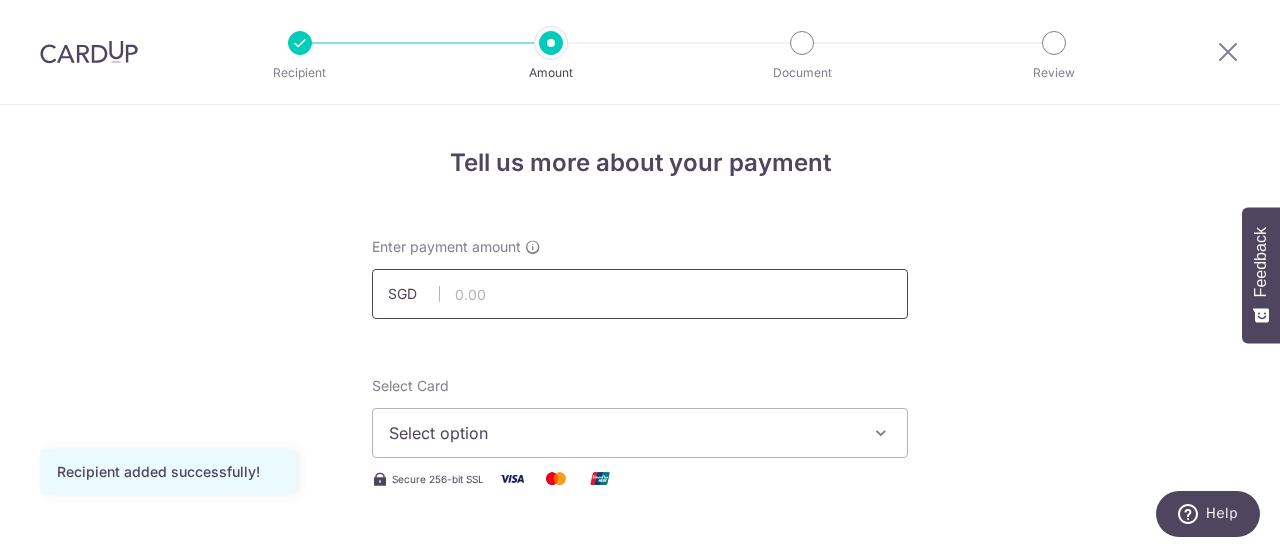 click at bounding box center (640, 294) 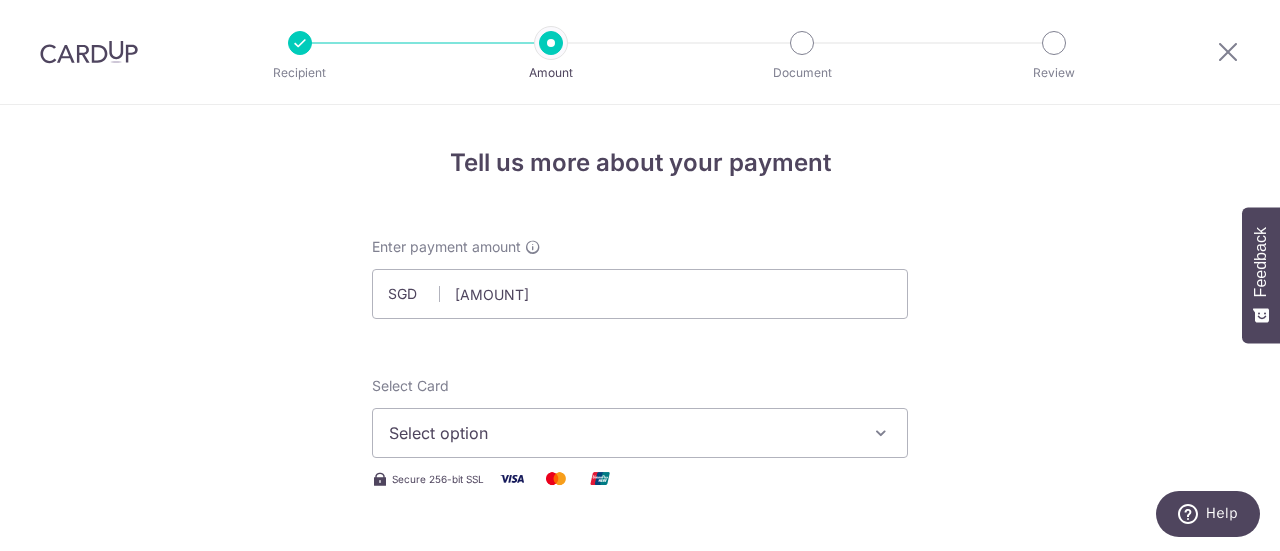 type on "58,000.00" 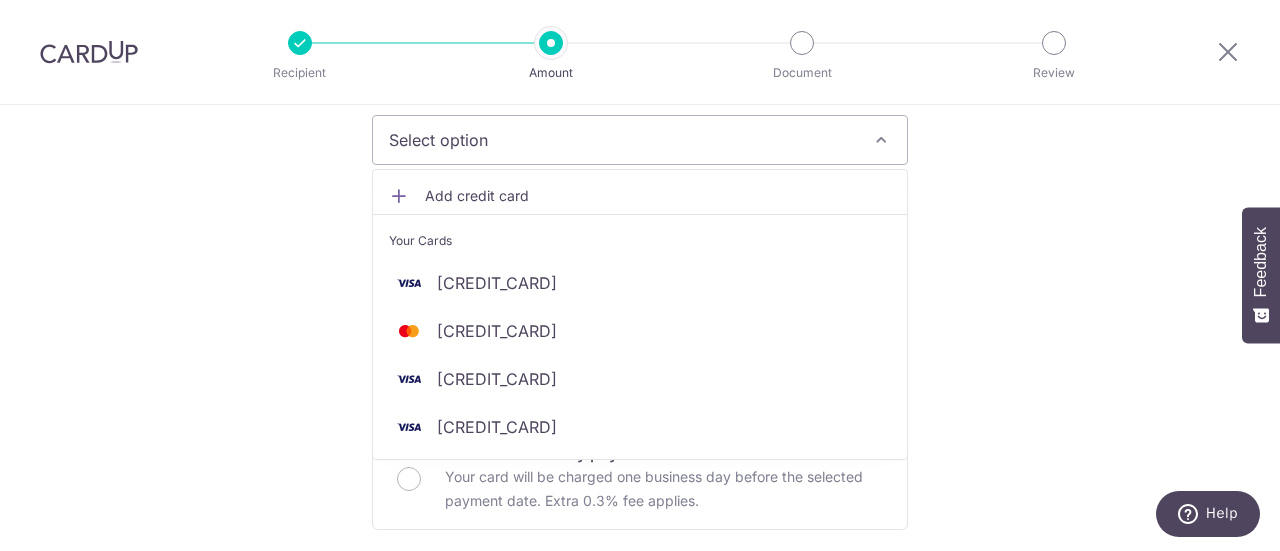 scroll, scrollTop: 300, scrollLeft: 0, axis: vertical 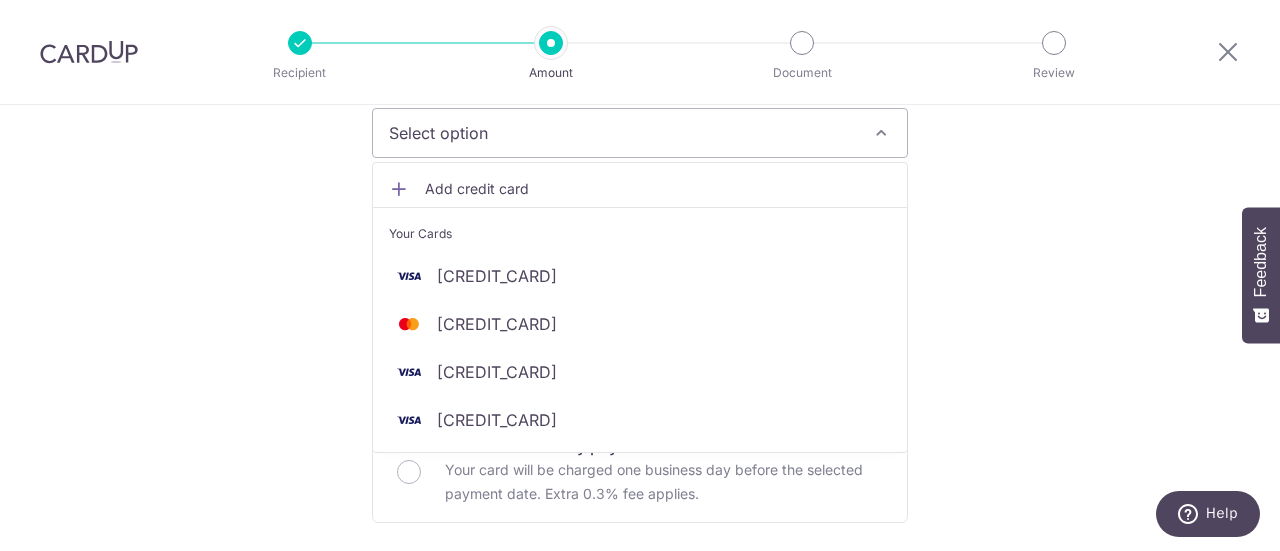 click on "Add credit card" at bounding box center [658, 189] 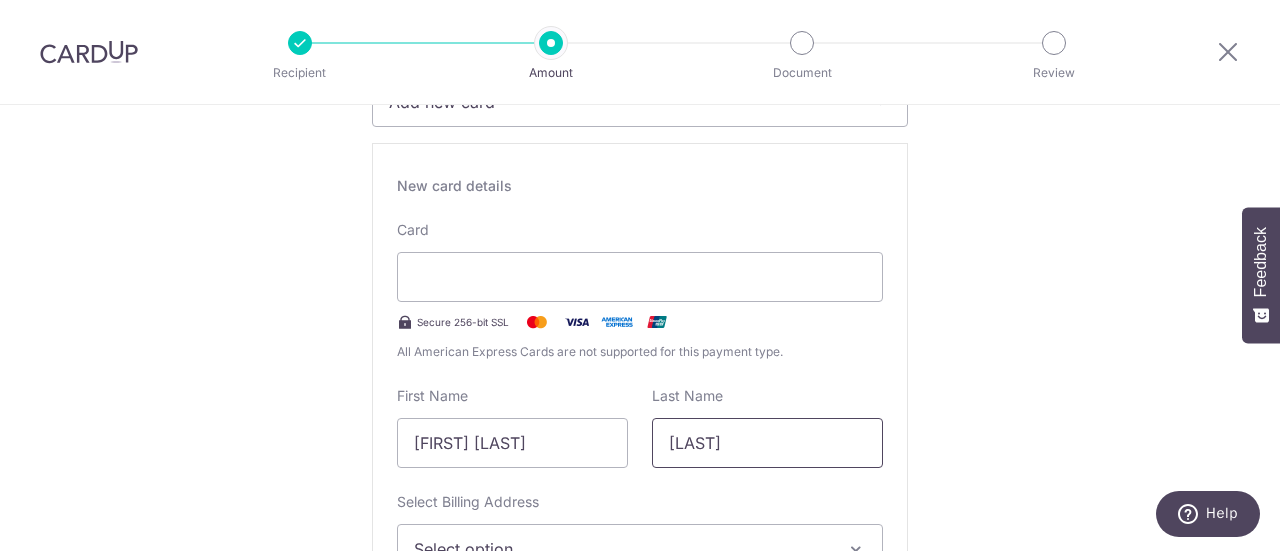 scroll, scrollTop: 300, scrollLeft: 0, axis: vertical 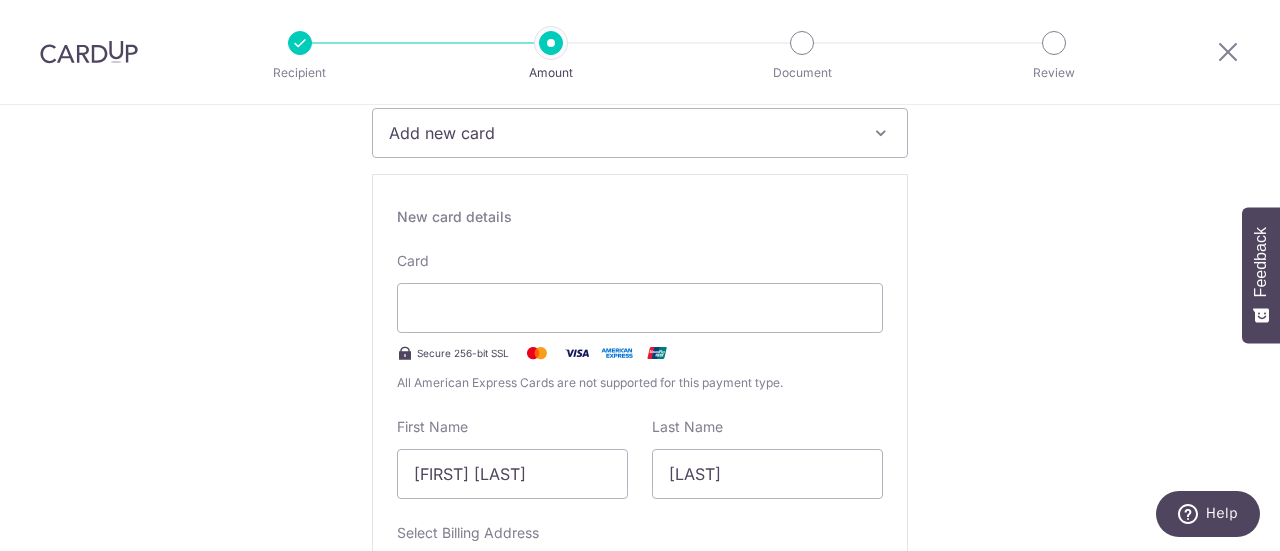 click on "Add new card" at bounding box center [640, 133] 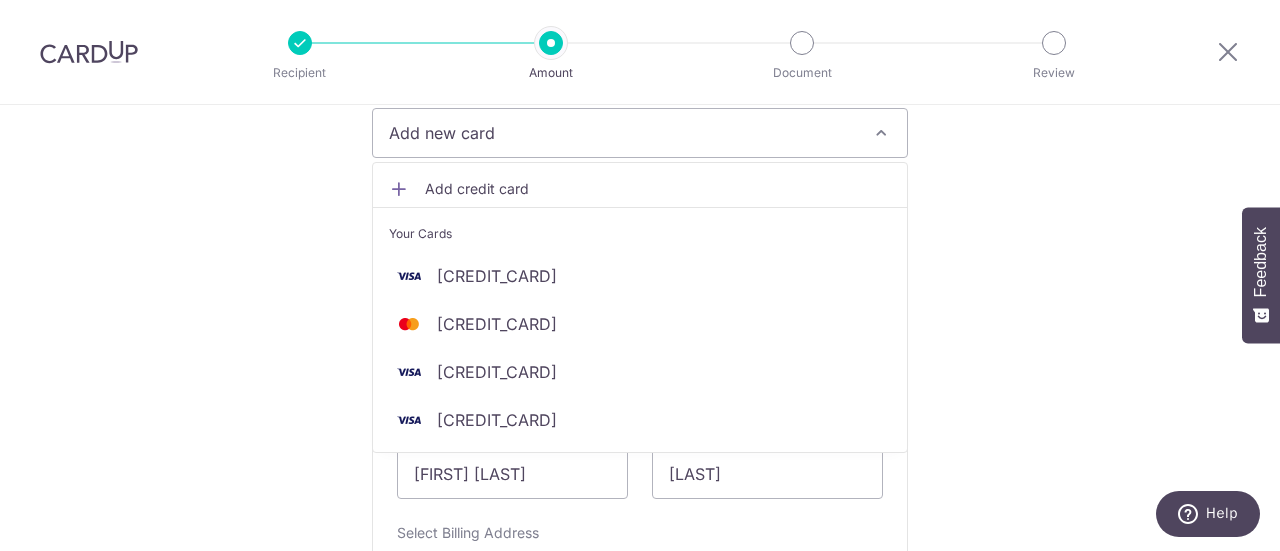 click on "Add new card" at bounding box center [640, 133] 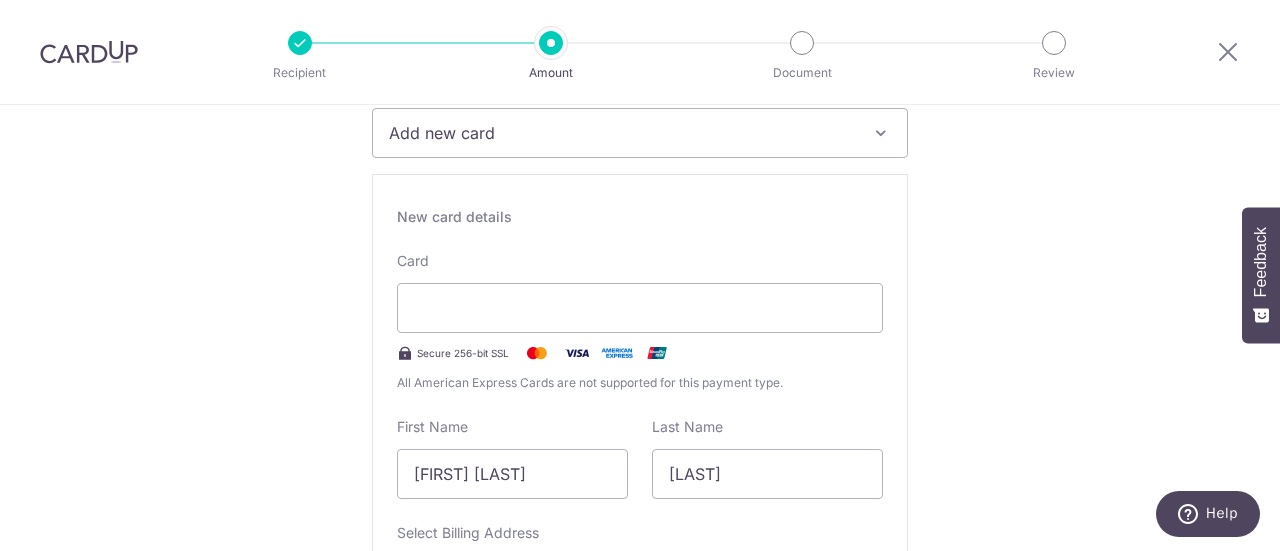 click on "Tell us more about your payment
Enter payment amount
SGD
58,000.00
58000.00
Recipient added successfully!
Select Card
Add new card
Add credit card
Your Cards
**** 0960
**** 4162
**** 1181
**** 1035
Secure 256-bit SSL
Text
New card details
Card" at bounding box center [640, 974] 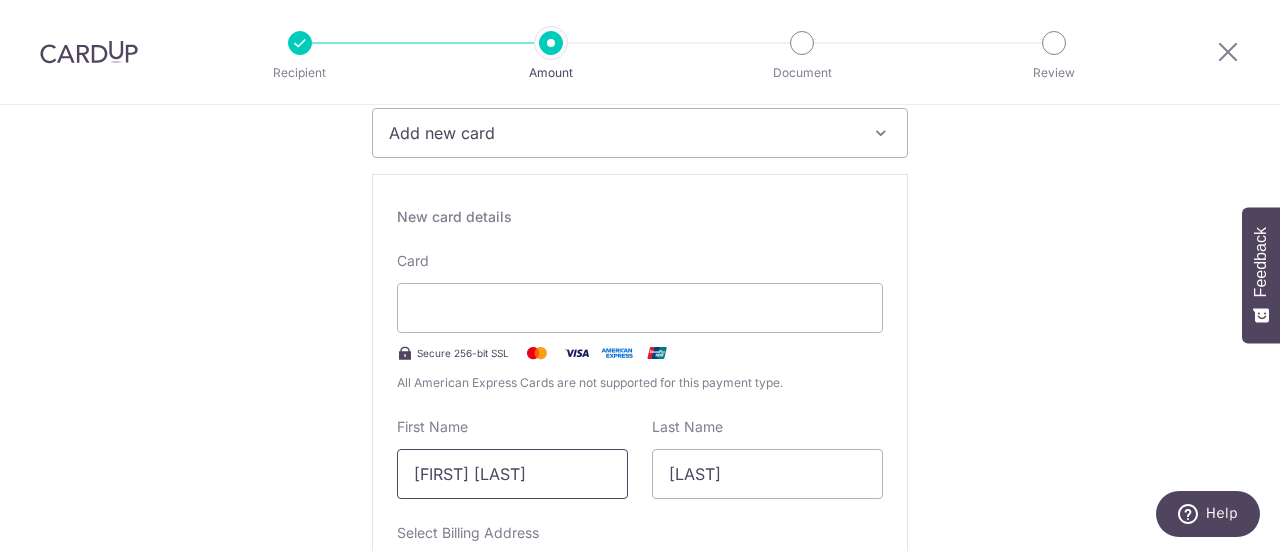 click on "[FIRST] [LAST]" at bounding box center (512, 474) 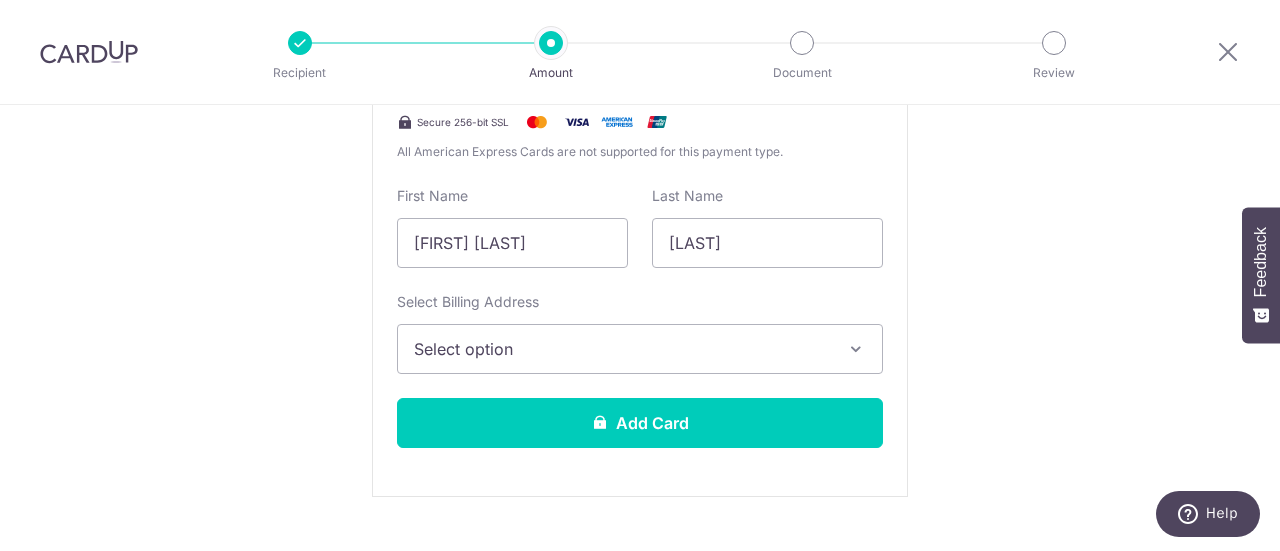 scroll, scrollTop: 500, scrollLeft: 0, axis: vertical 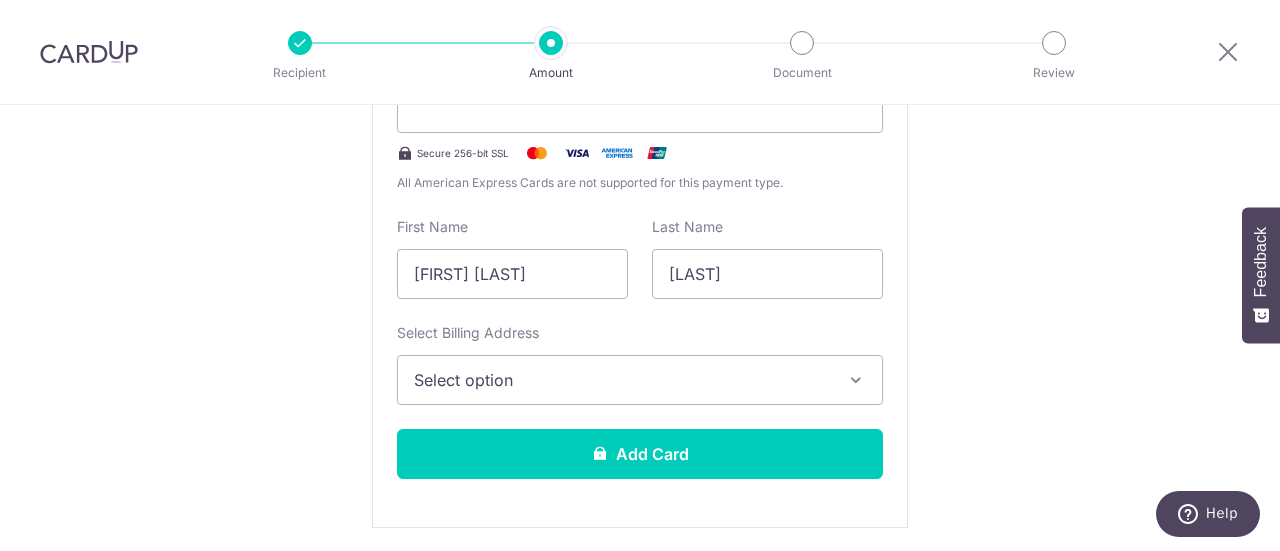 click at bounding box center (856, 380) 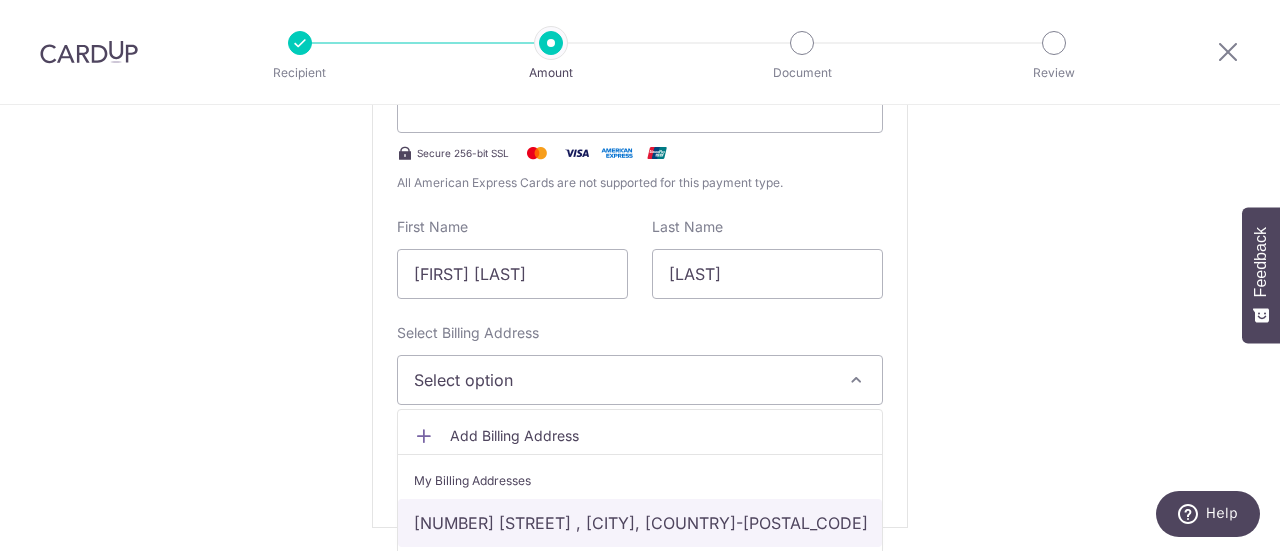 click on "[NUMBER] [STREET] , [CITY], [STATE]-[POSTAL_CODE]" at bounding box center (640, 523) 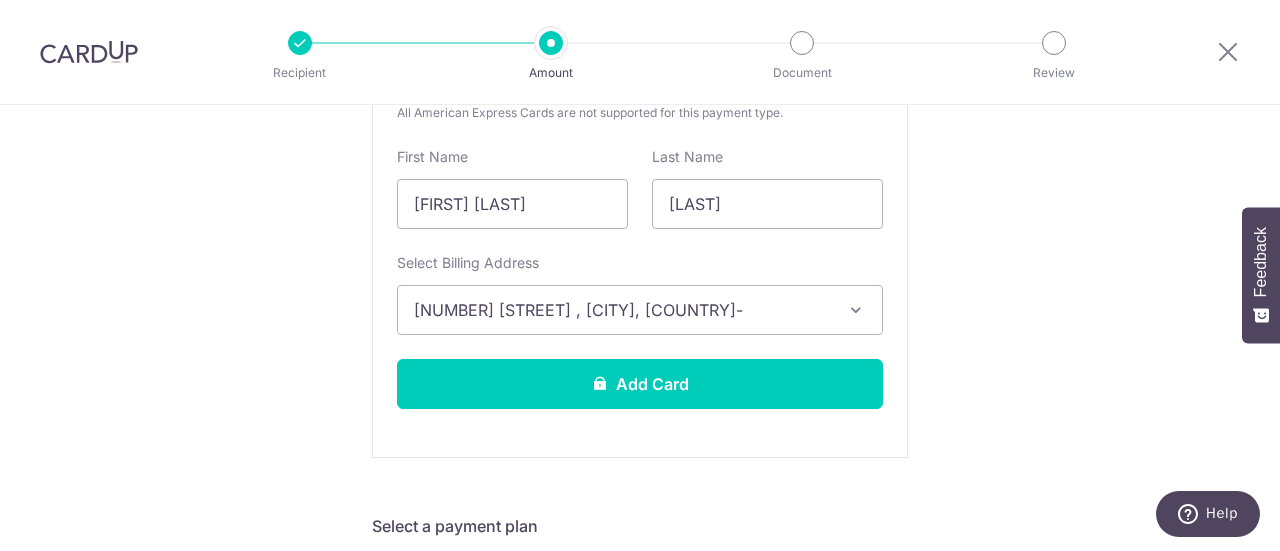 scroll, scrollTop: 600, scrollLeft: 0, axis: vertical 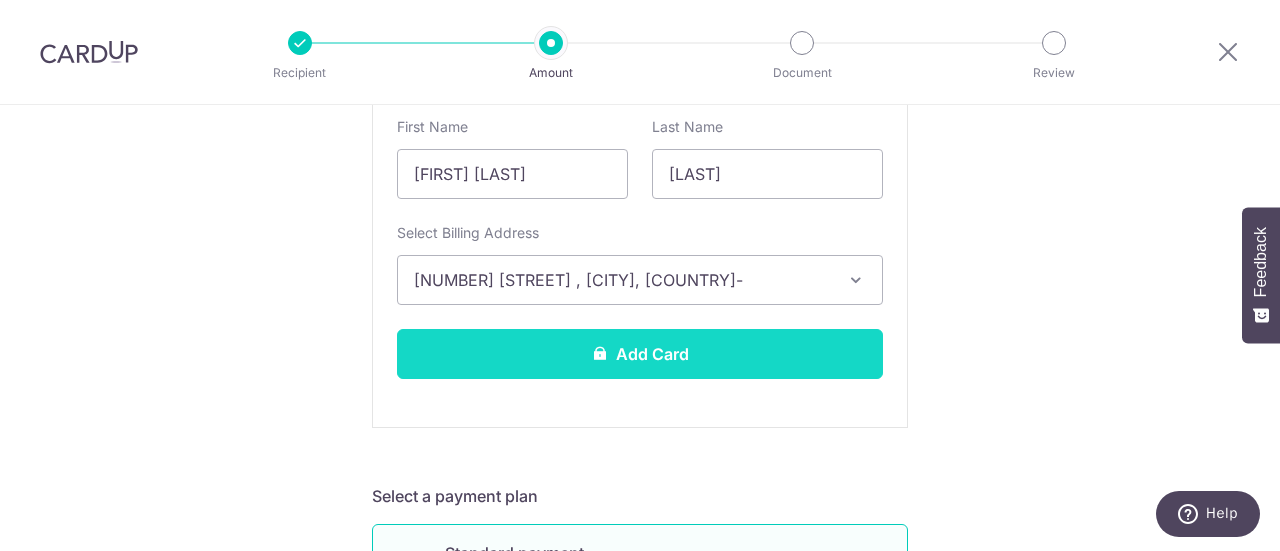 click on "Add Card" at bounding box center (640, 354) 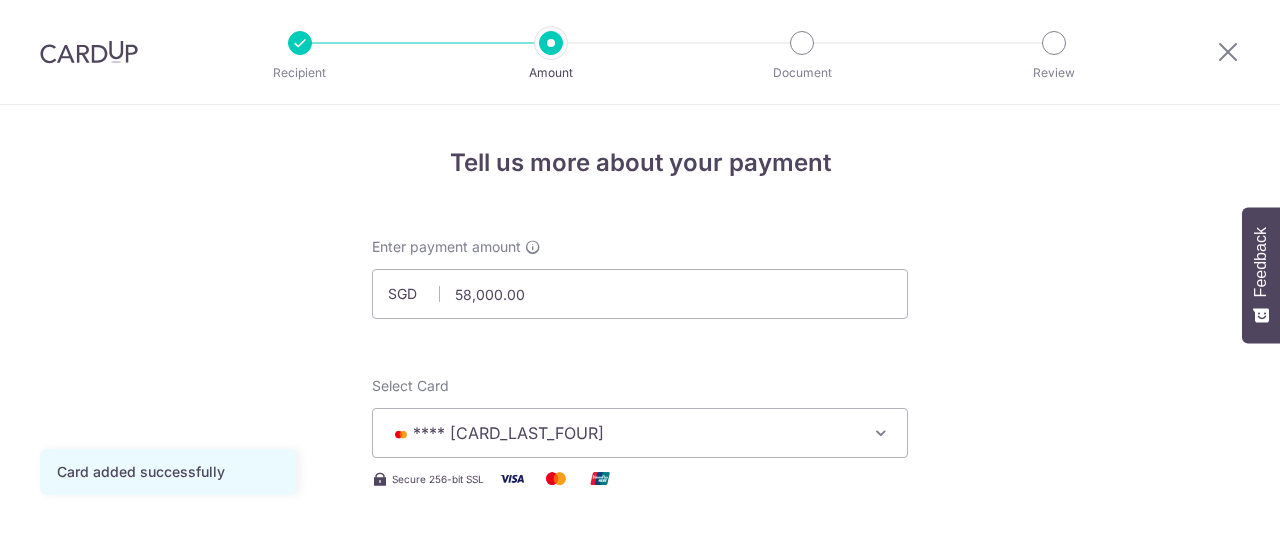 scroll, scrollTop: 0, scrollLeft: 0, axis: both 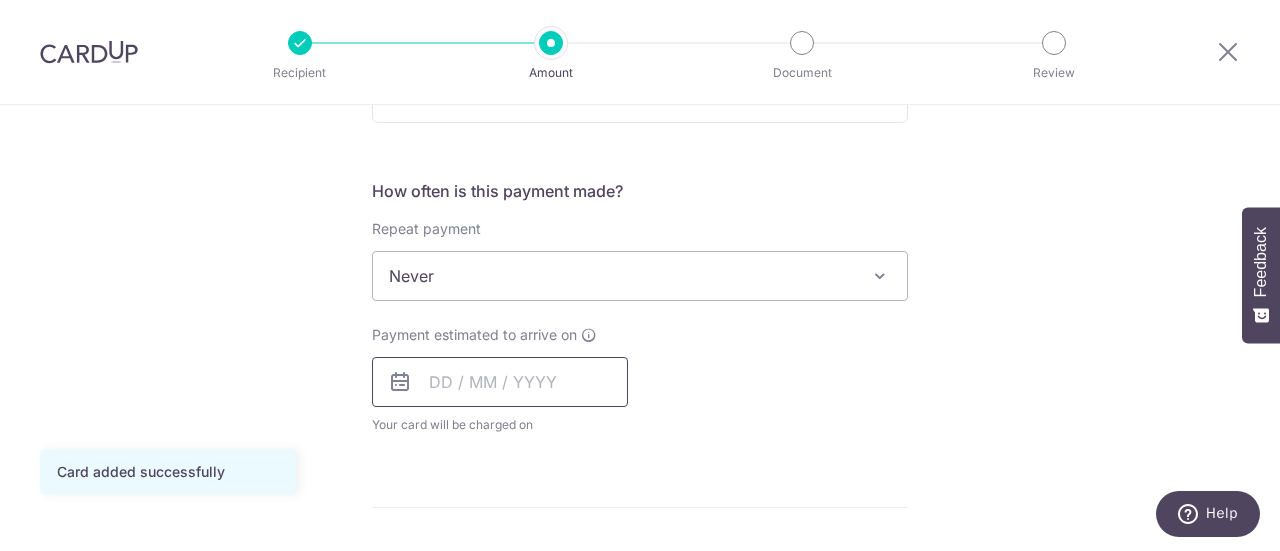 click at bounding box center (500, 382) 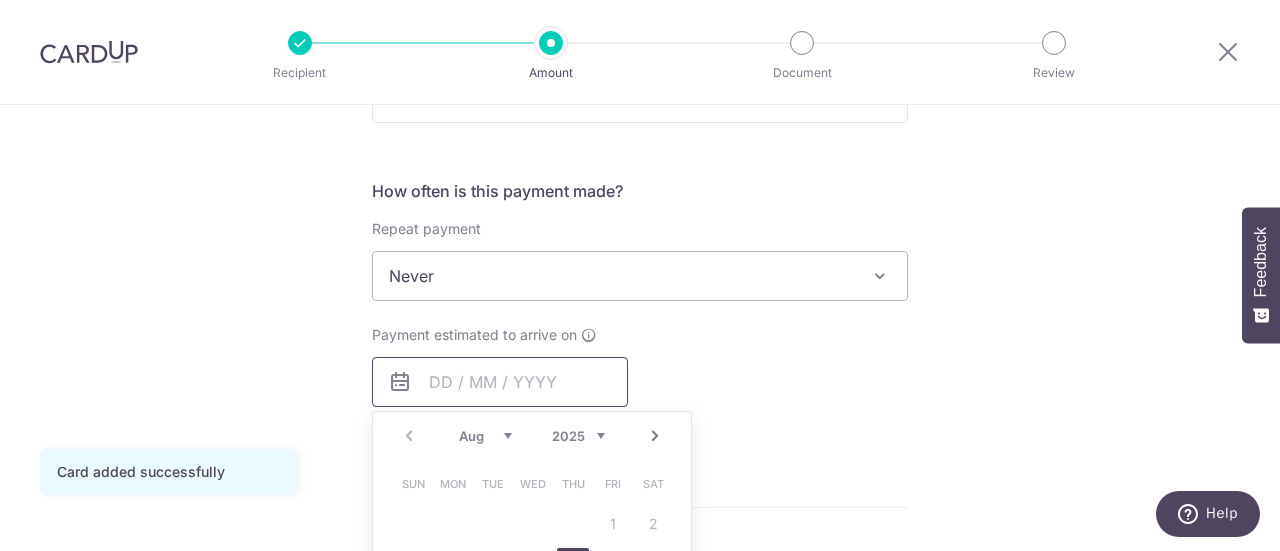 scroll, scrollTop: 900, scrollLeft: 0, axis: vertical 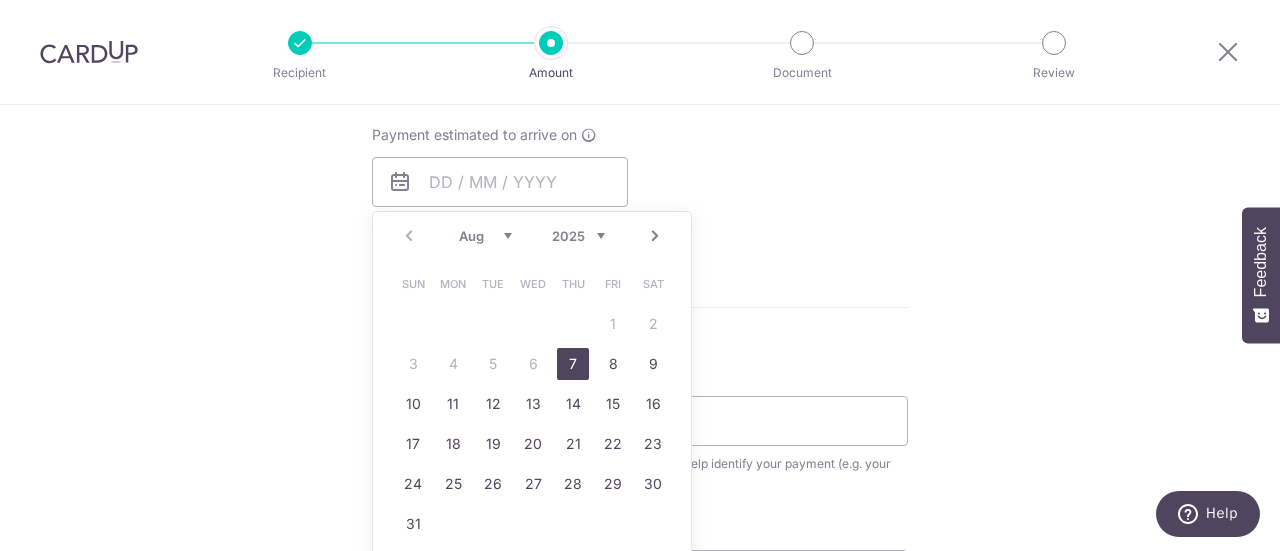 click on "7" at bounding box center (573, 364) 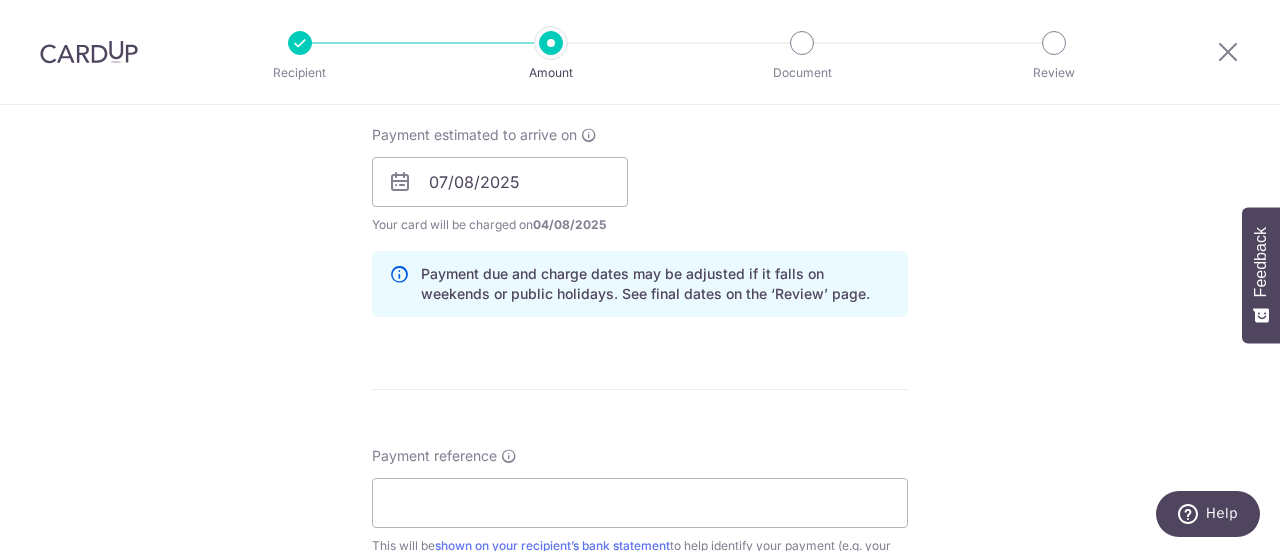 scroll, scrollTop: 1000, scrollLeft: 0, axis: vertical 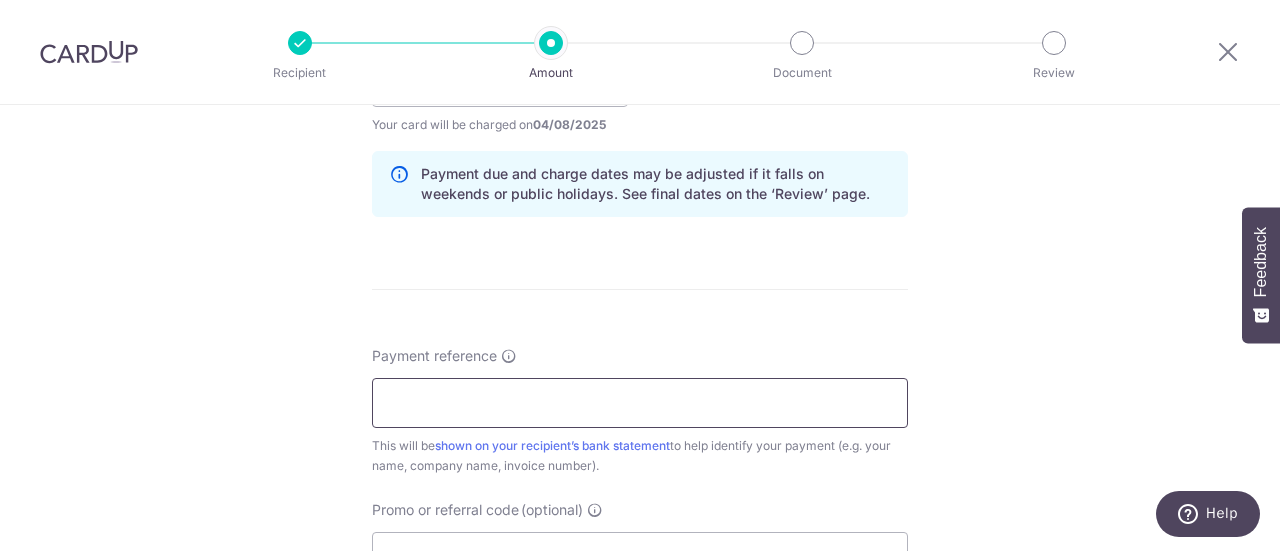 click on "Payment reference" at bounding box center [640, 403] 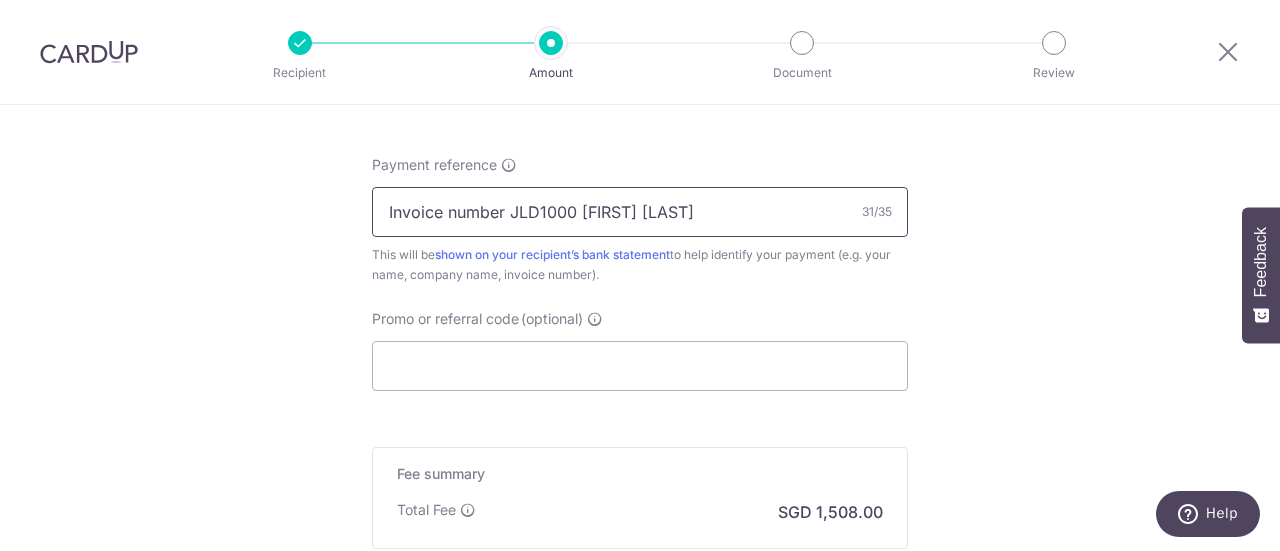 scroll, scrollTop: 1200, scrollLeft: 0, axis: vertical 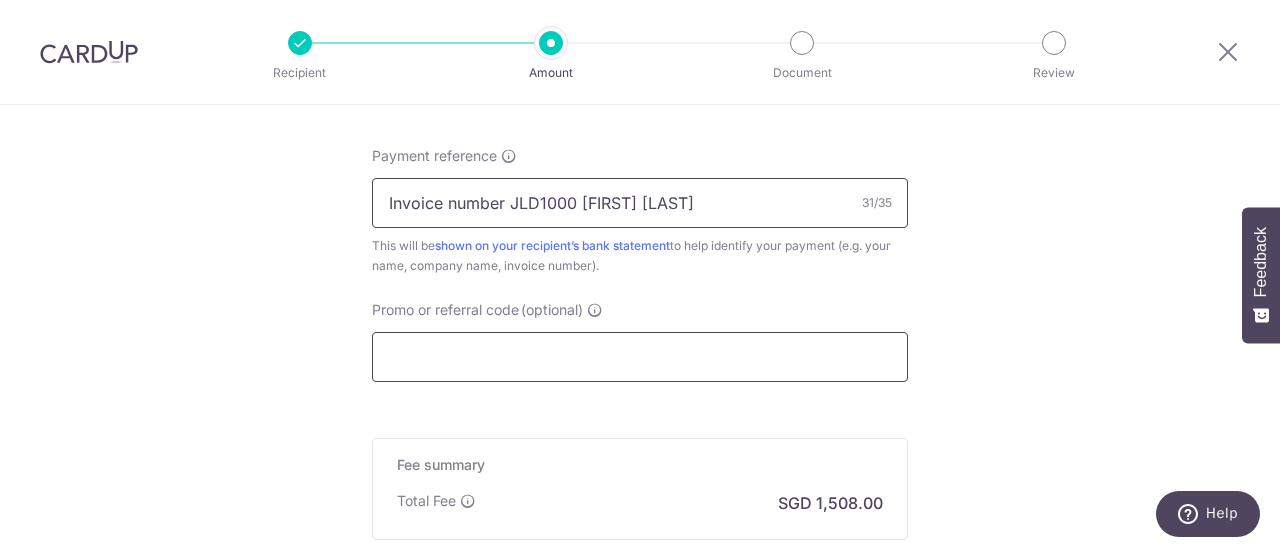 type on "Invoice number JLD1000 [FIRST] [LAST]" 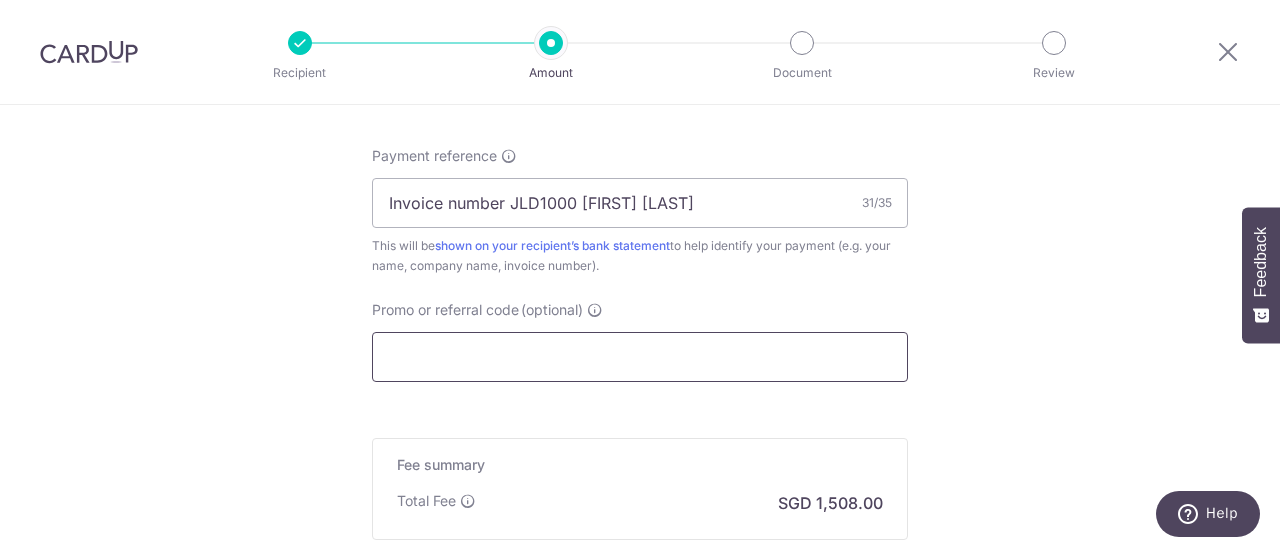 click on "Promo or referral code
(optional)" at bounding box center (640, 357) 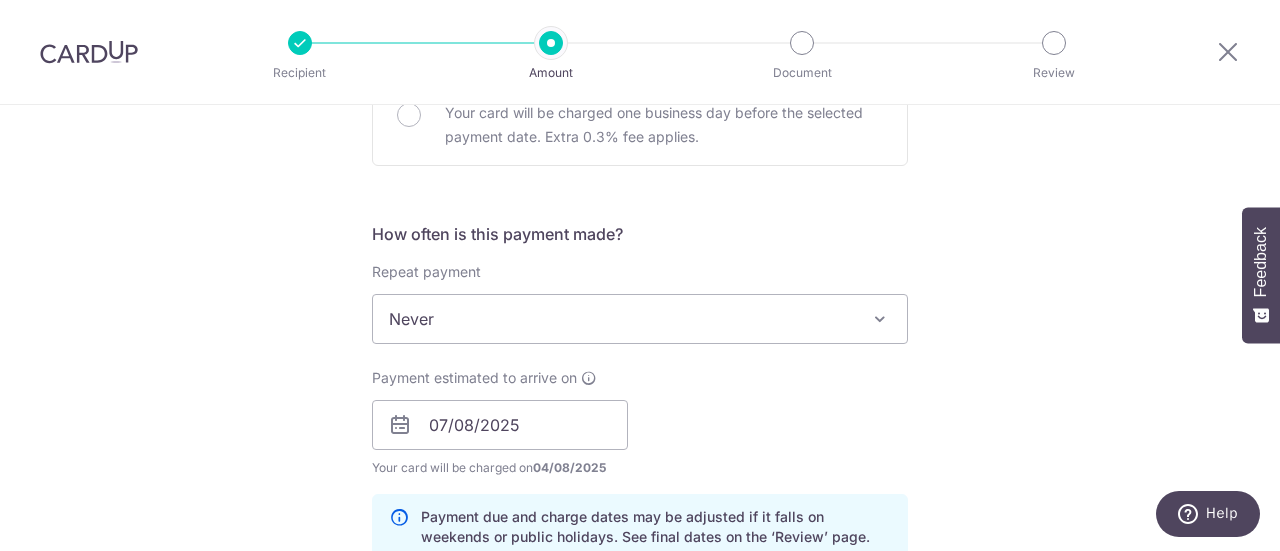 scroll, scrollTop: 700, scrollLeft: 0, axis: vertical 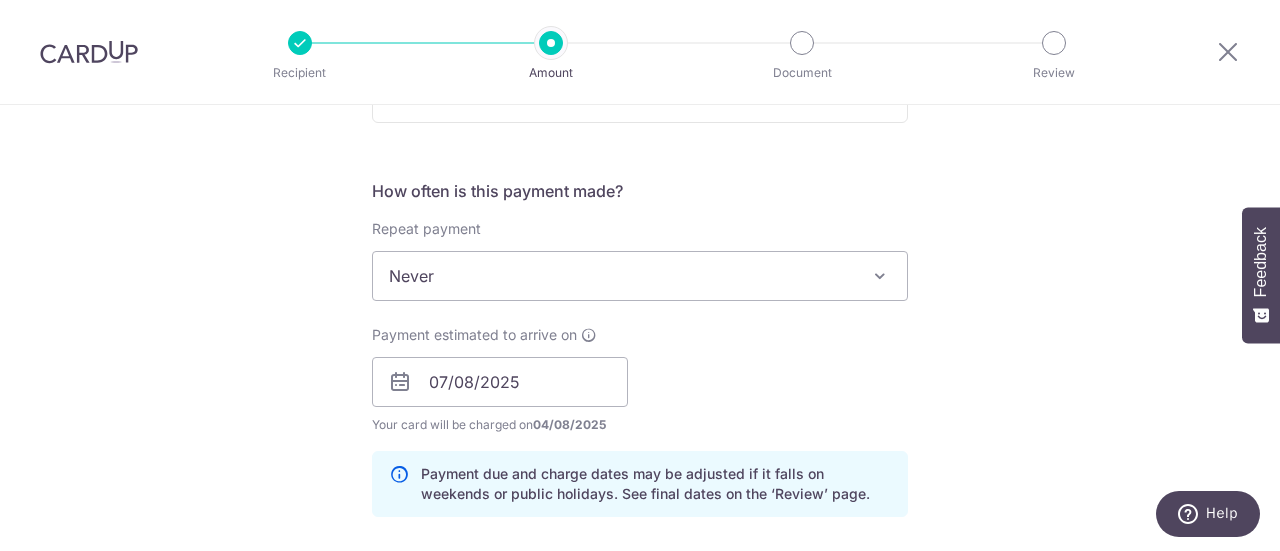 click at bounding box center [880, 276] 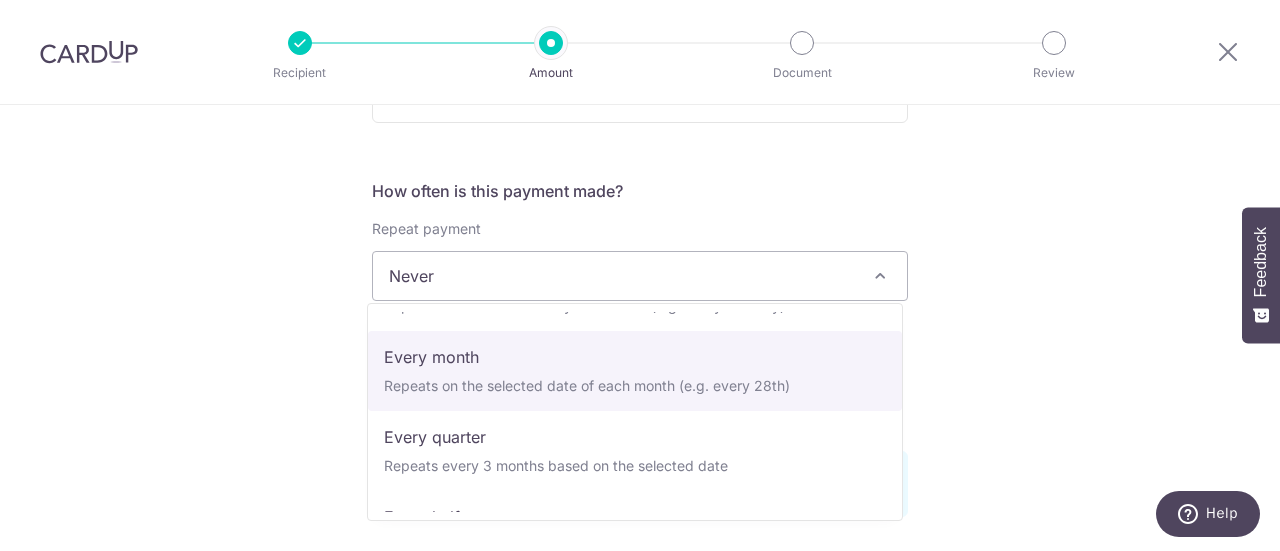 scroll, scrollTop: 100, scrollLeft: 0, axis: vertical 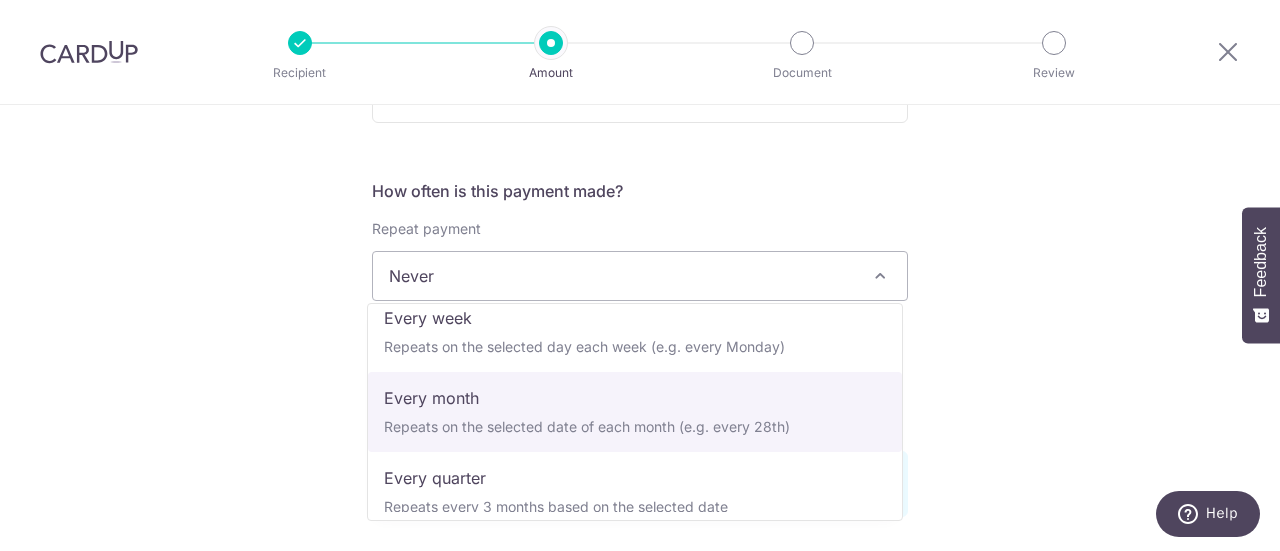 select on "3" 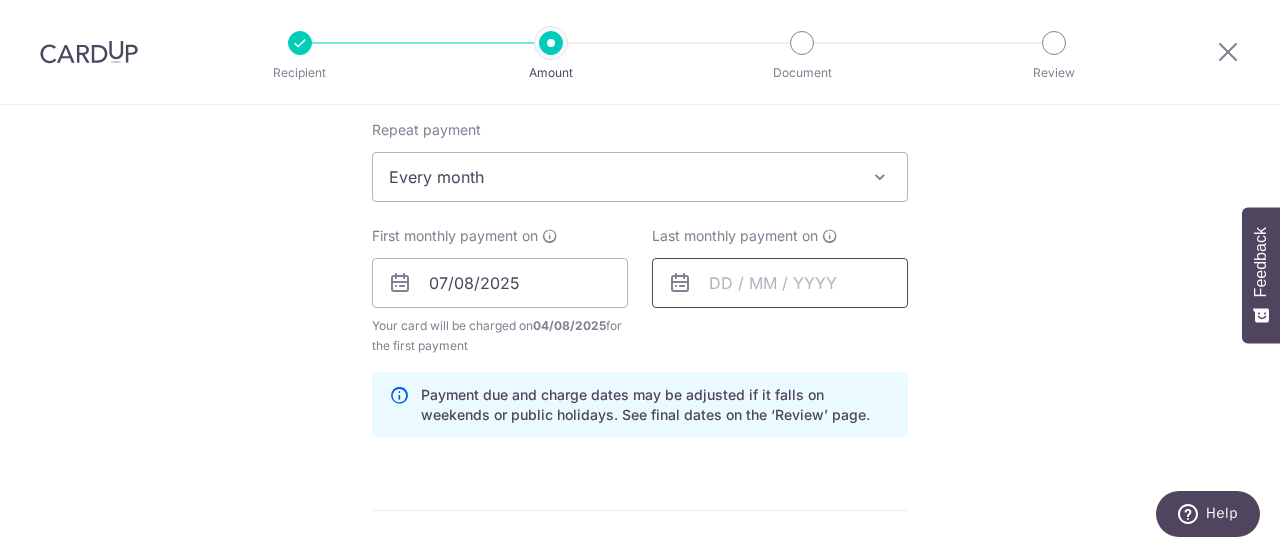 scroll, scrollTop: 800, scrollLeft: 0, axis: vertical 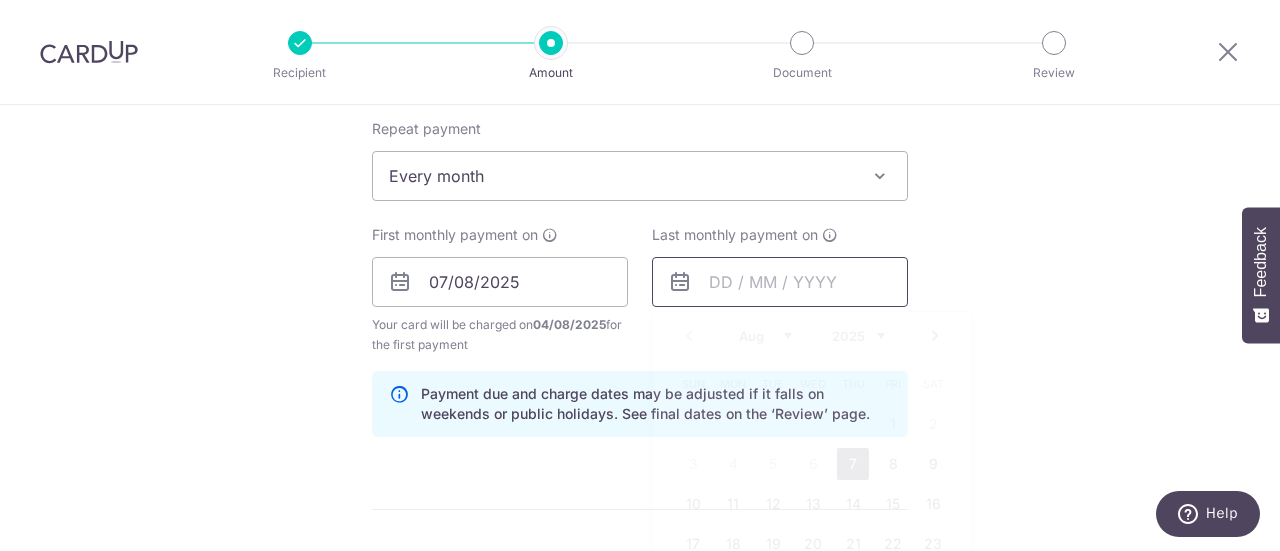 click at bounding box center (780, 282) 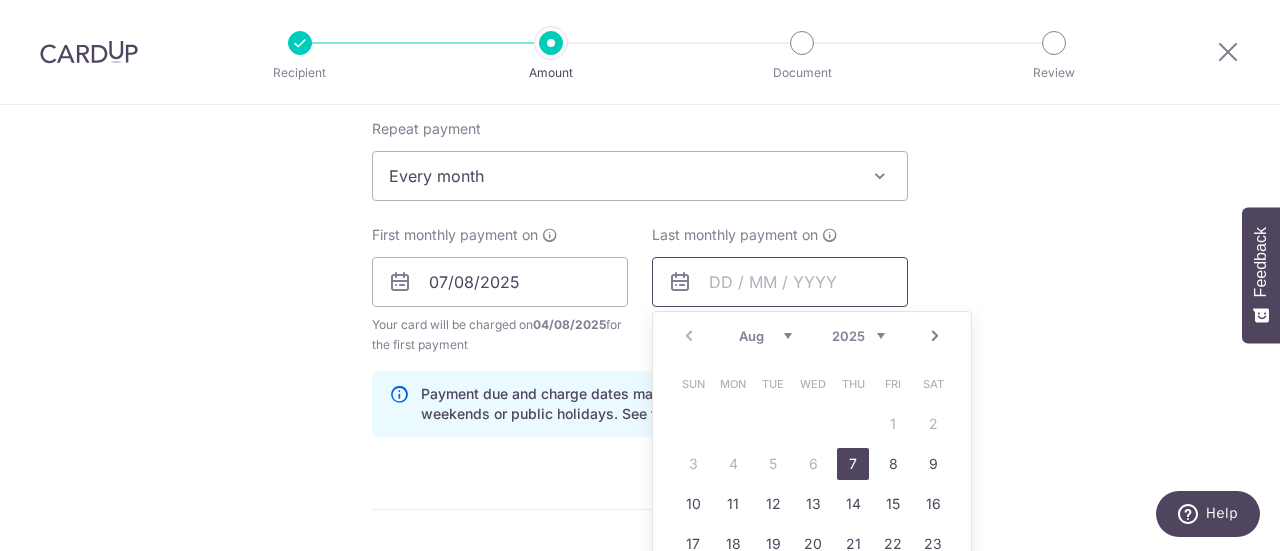 scroll, scrollTop: 900, scrollLeft: 0, axis: vertical 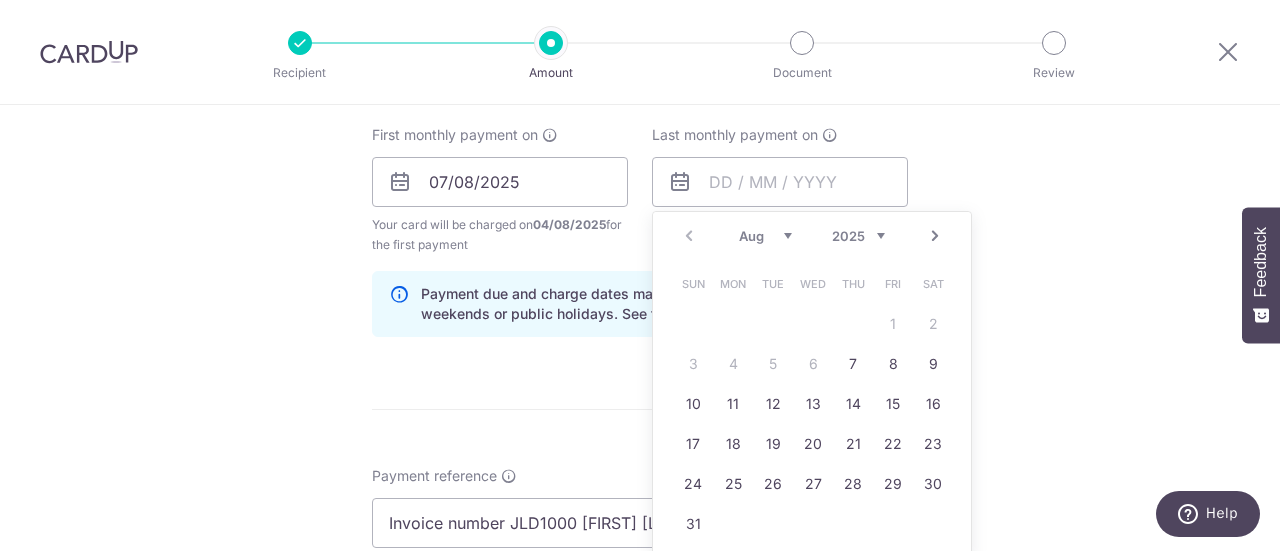 click on "Next" at bounding box center [935, 236] 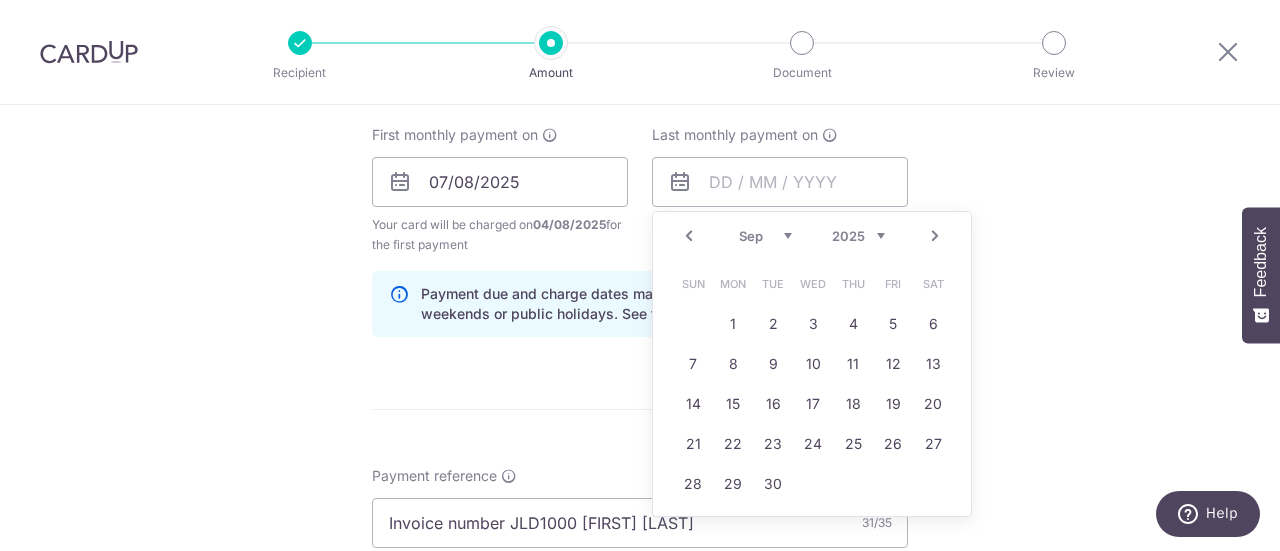 click on "Next" at bounding box center [935, 236] 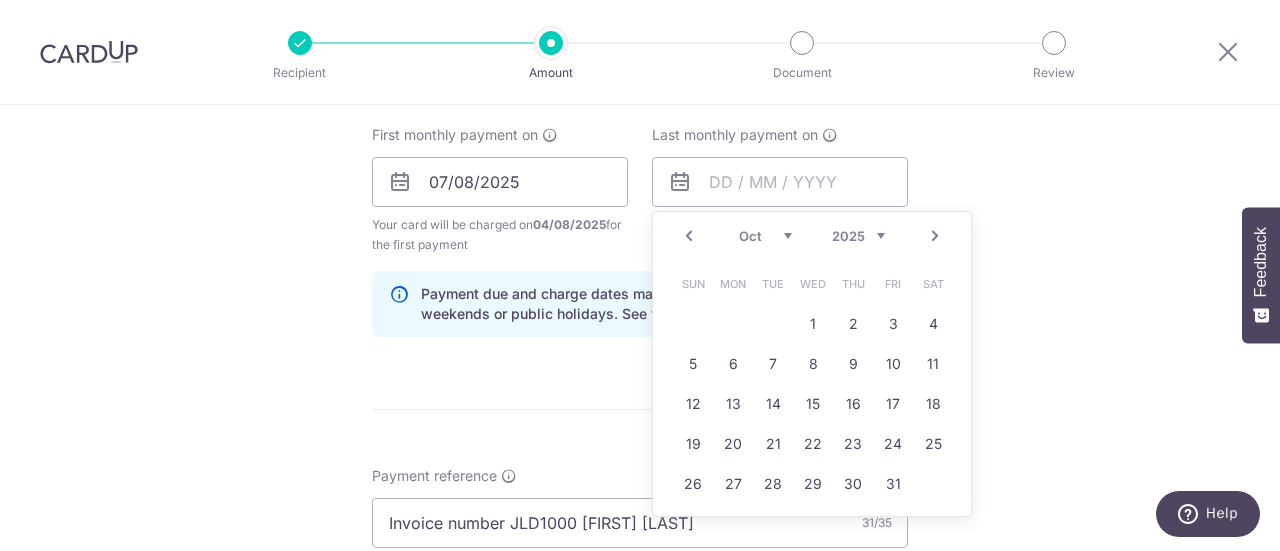 click on "Next" at bounding box center [935, 236] 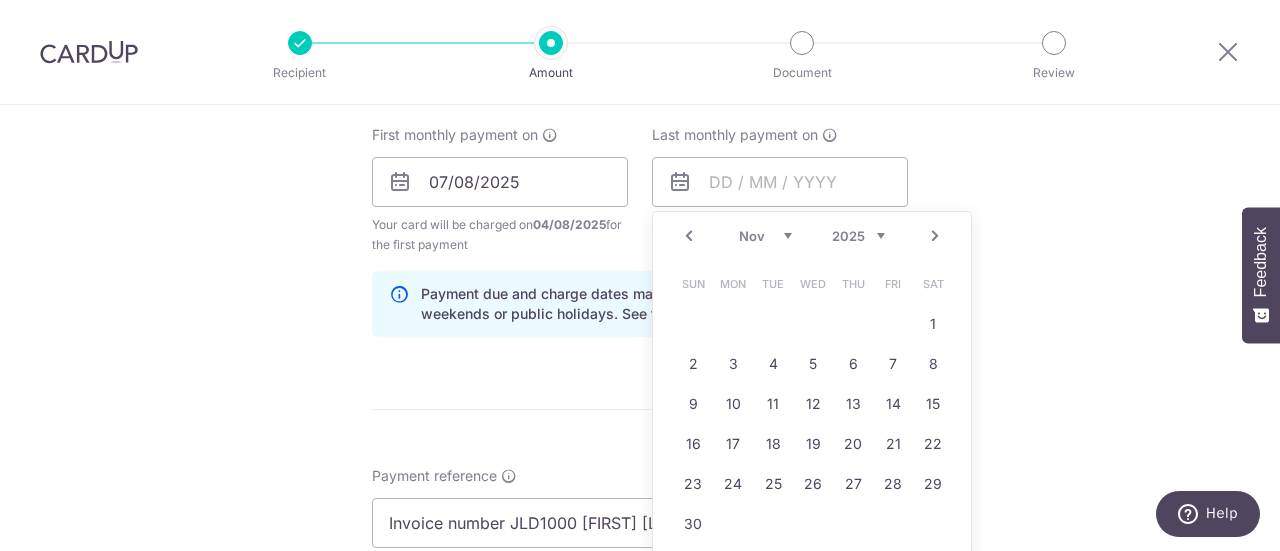 click on "Next" at bounding box center (935, 236) 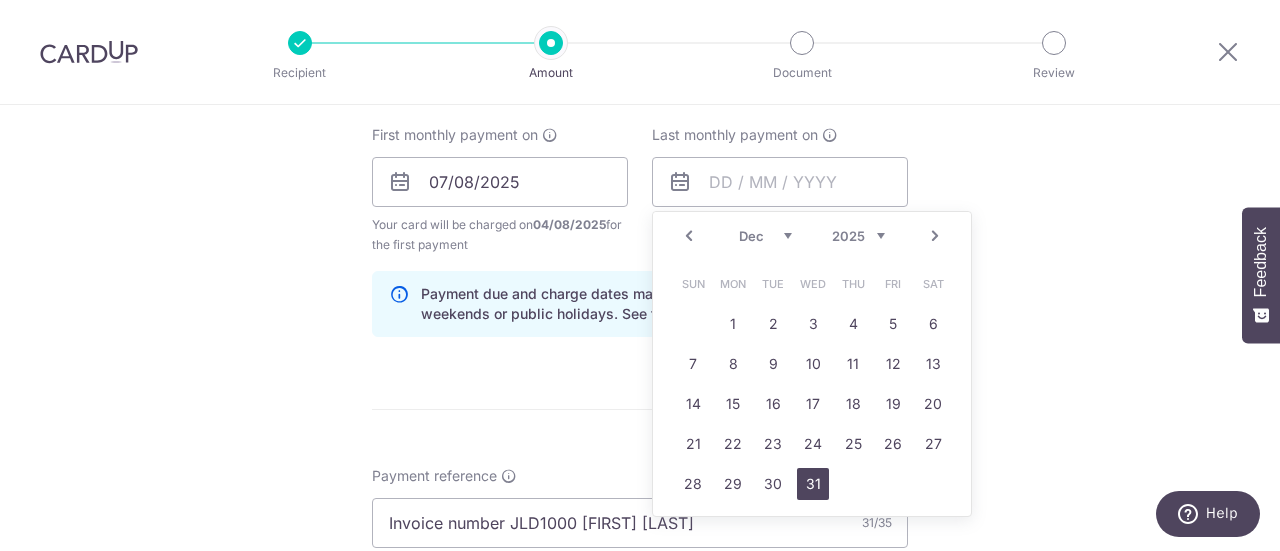 click on "31" at bounding box center [813, 484] 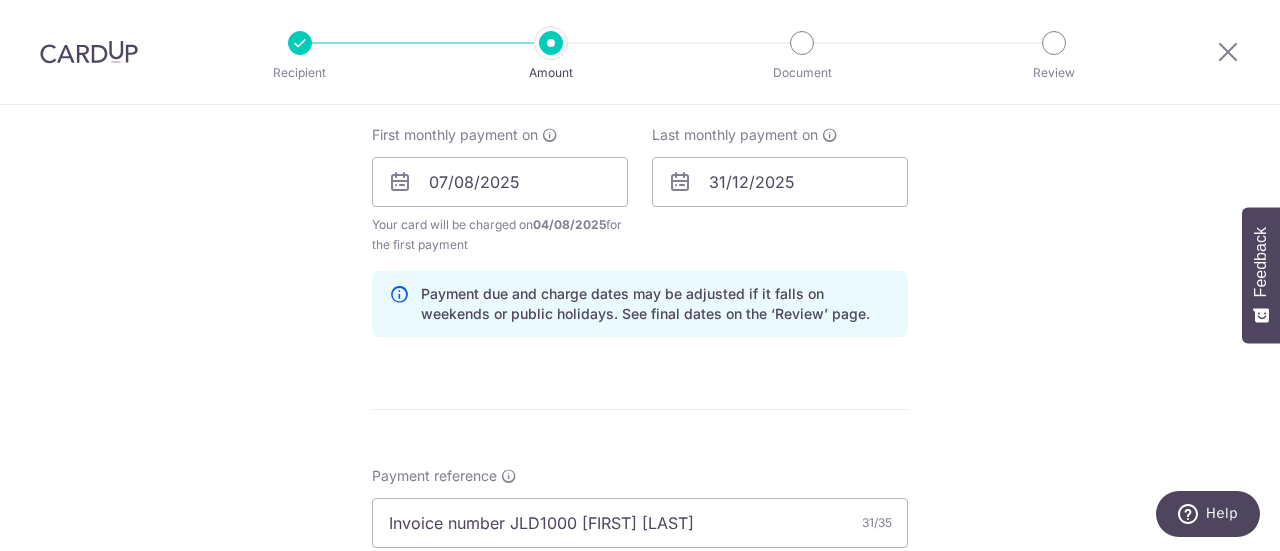 click on "Tell us more about your payment
Enter payment amount
SGD
58,000.00
58000.00
Card added successfully
Select Card
**** 5295
Add credit card
Your Cards
**** 0960
**** 4162
**** 1181
**** 1035
**** 5295
Secure 256-bit SSL
Text" at bounding box center [640, 160] 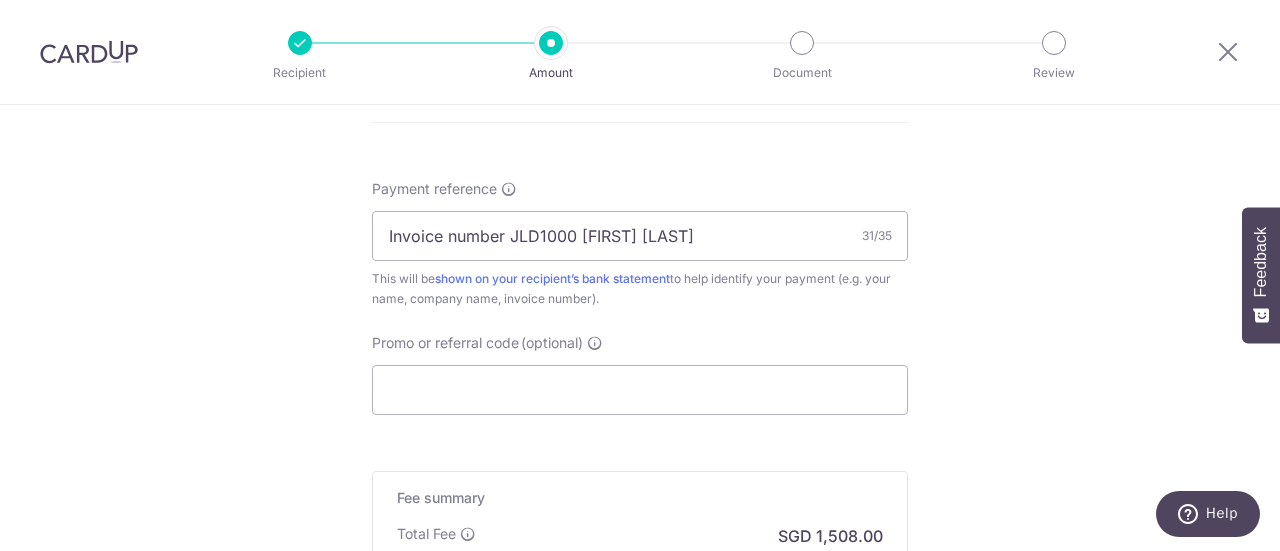 scroll, scrollTop: 1200, scrollLeft: 0, axis: vertical 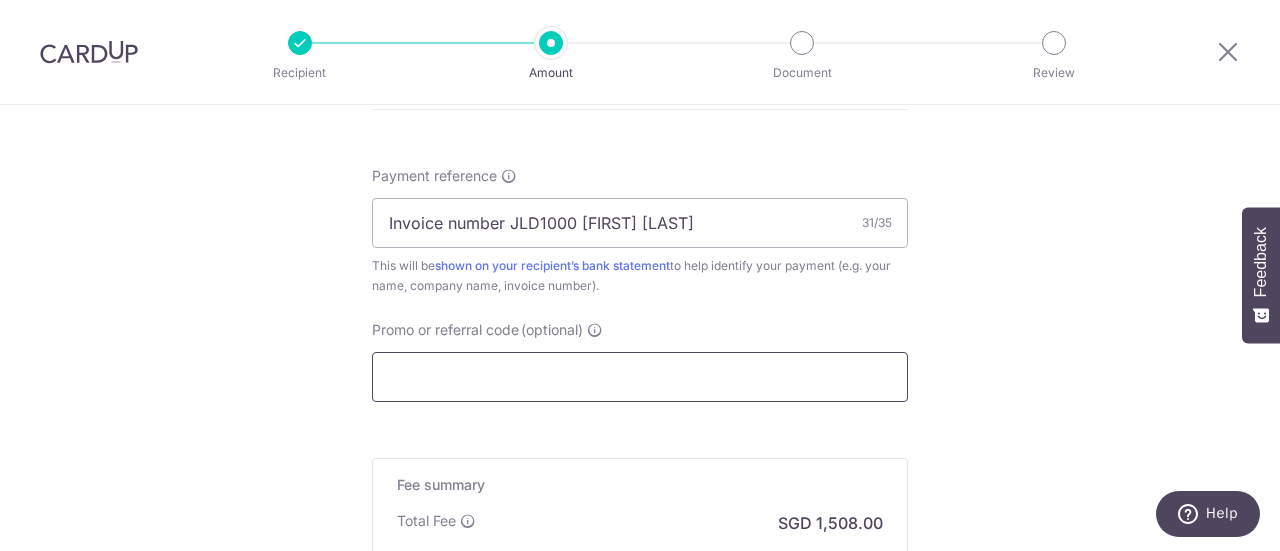 click on "Promo or referral code
(optional)" at bounding box center (640, 377) 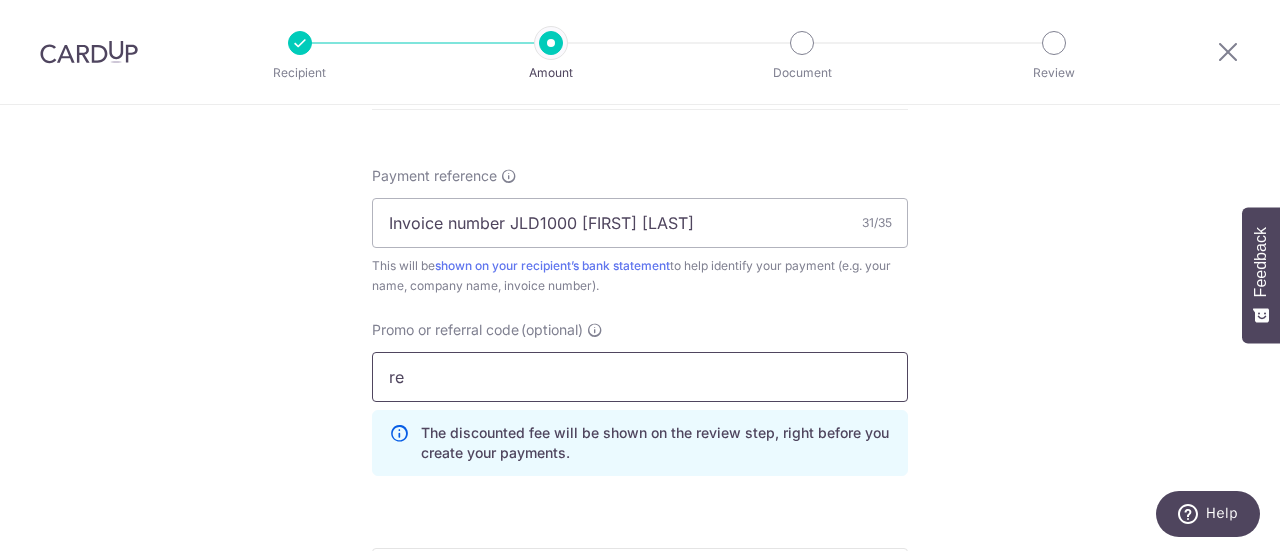 type on "r" 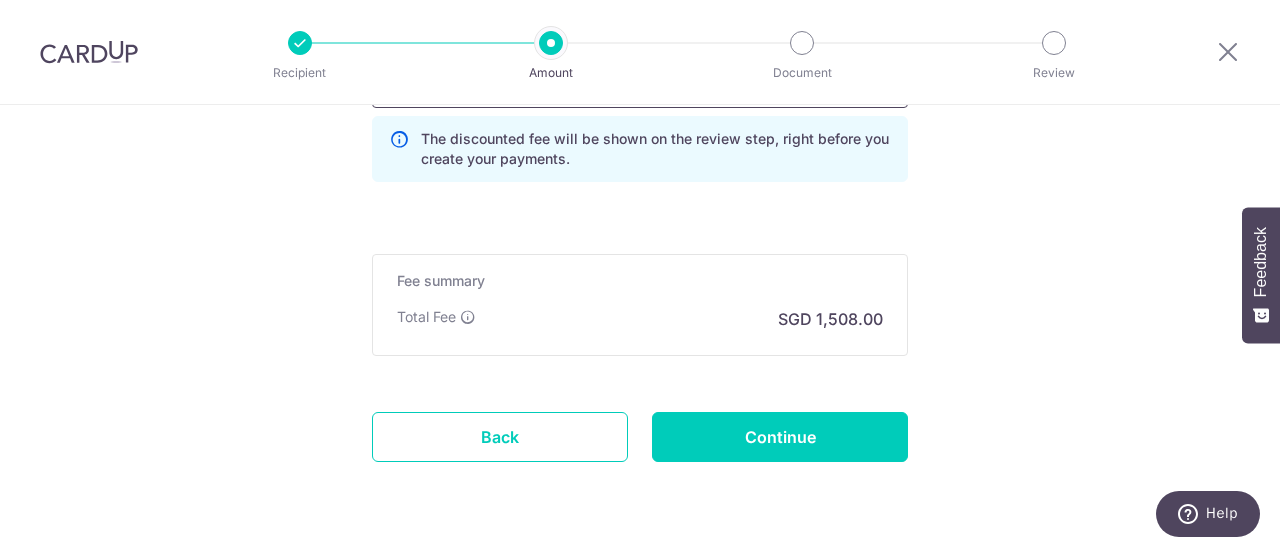 scroll, scrollTop: 1500, scrollLeft: 0, axis: vertical 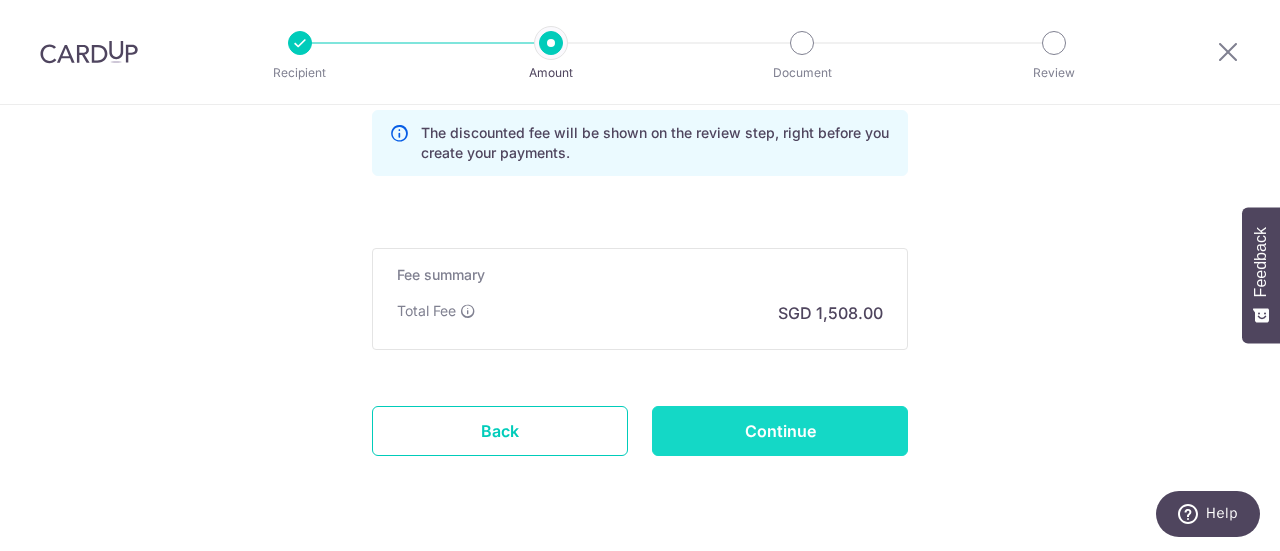 type on "REC185" 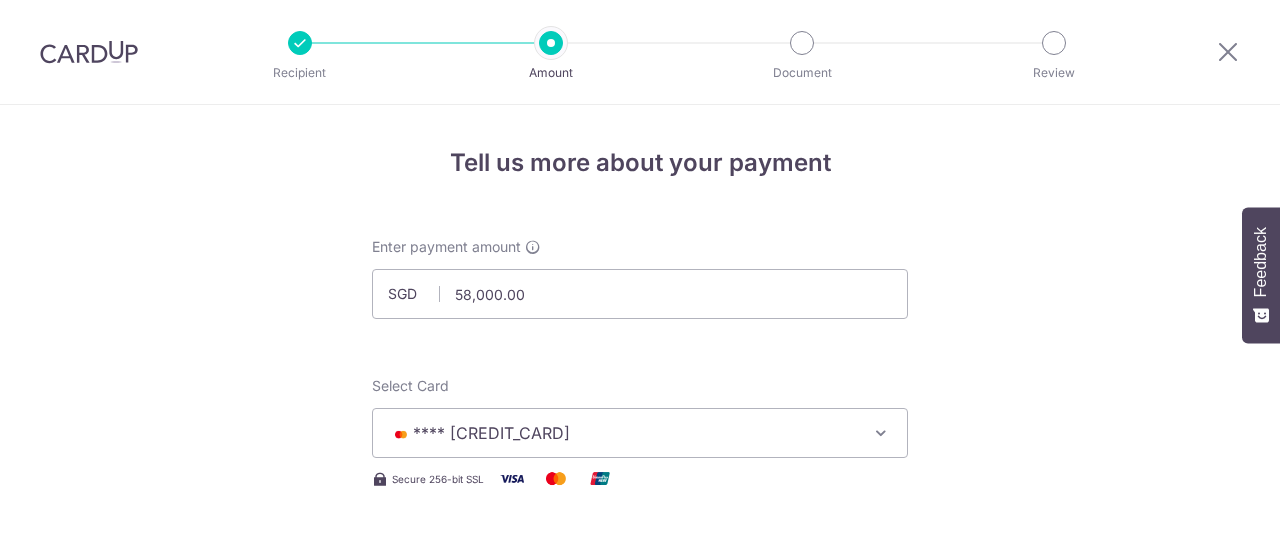 scroll, scrollTop: 0, scrollLeft: 0, axis: both 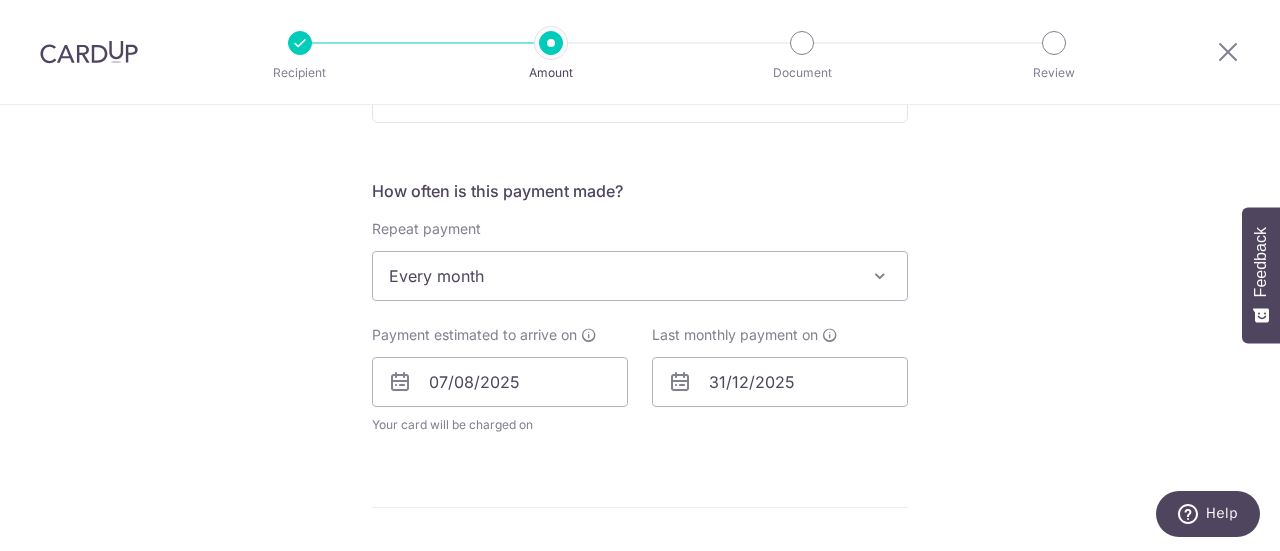 click at bounding box center [880, 276] 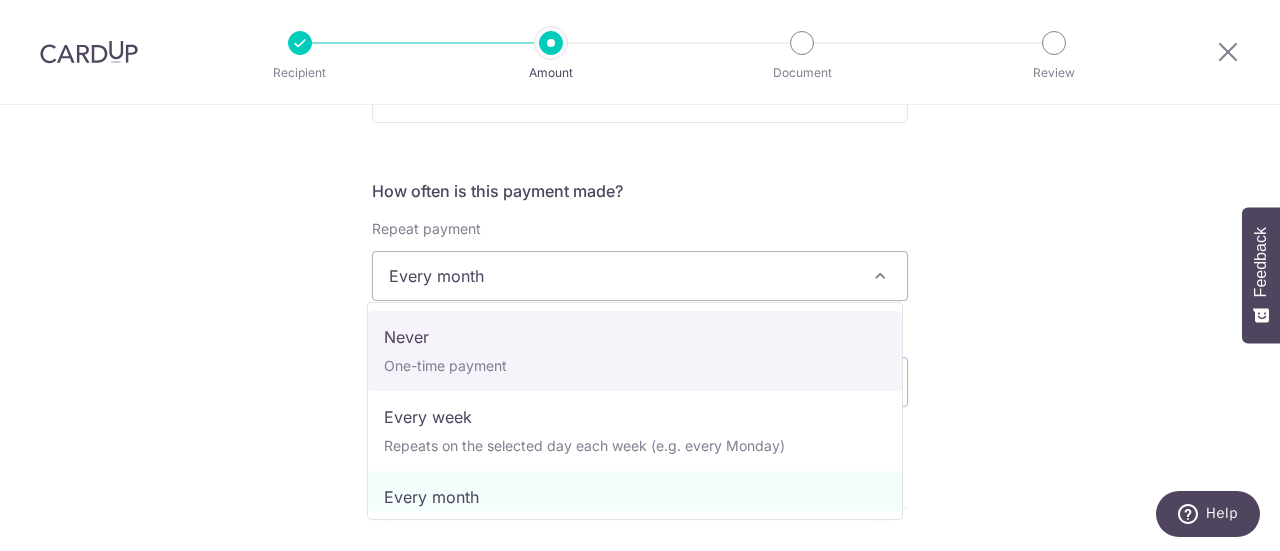 select on "1" 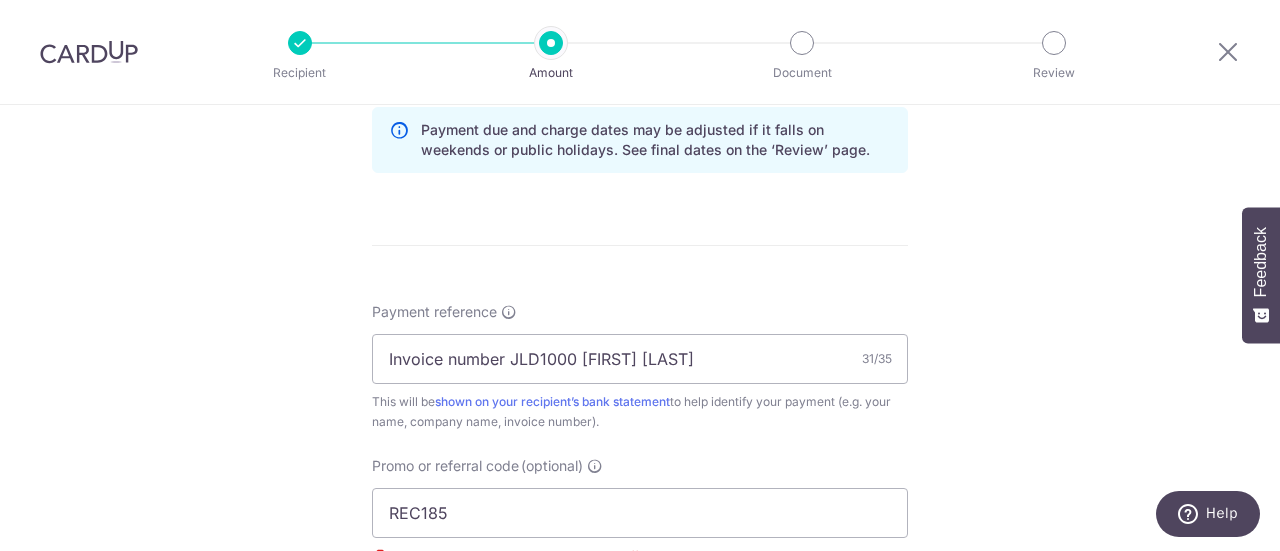 scroll, scrollTop: 1100, scrollLeft: 0, axis: vertical 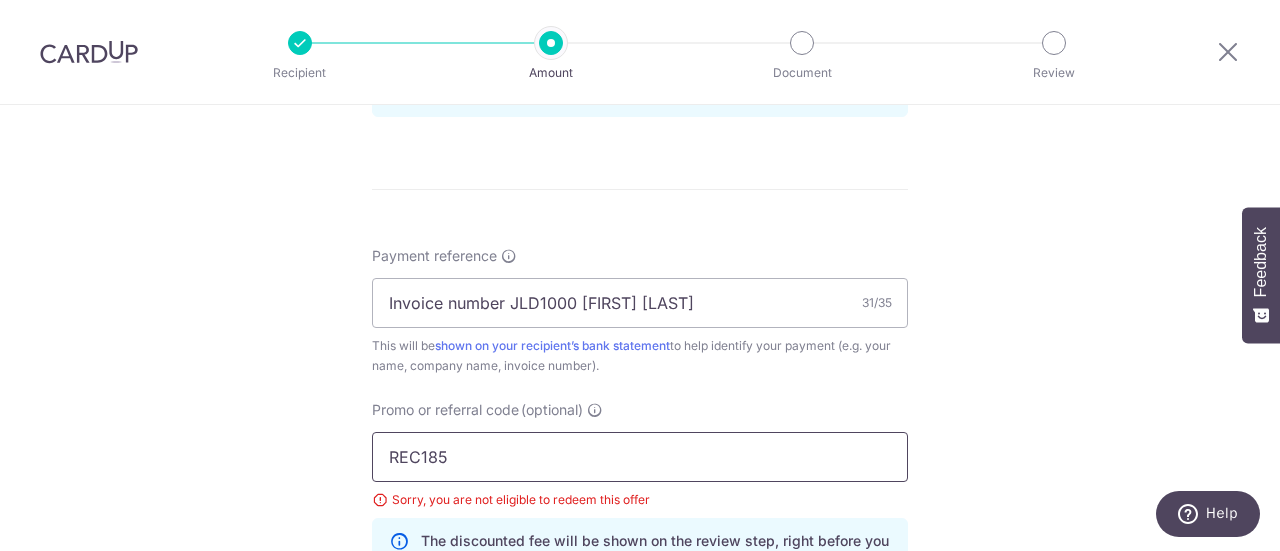 click on "REC185" at bounding box center [640, 457] 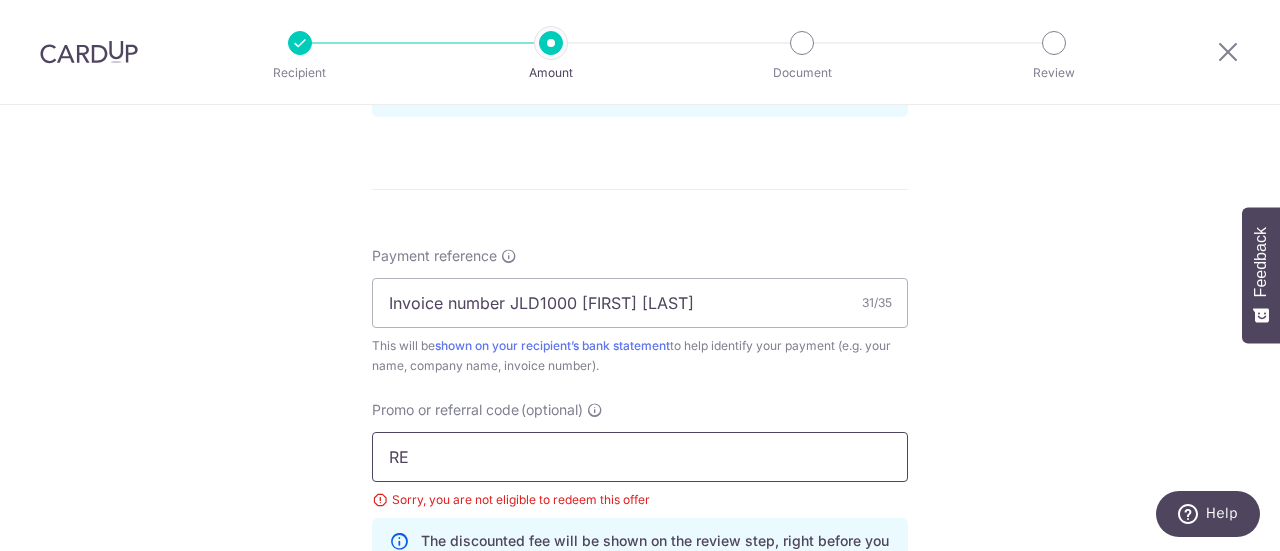 type on "R" 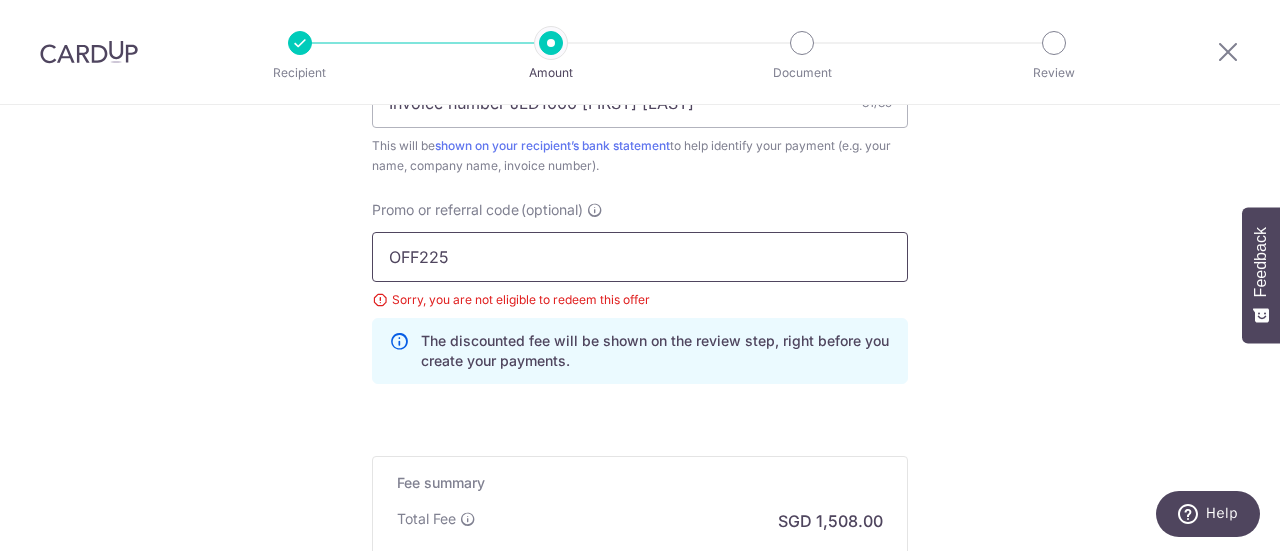 scroll, scrollTop: 1400, scrollLeft: 0, axis: vertical 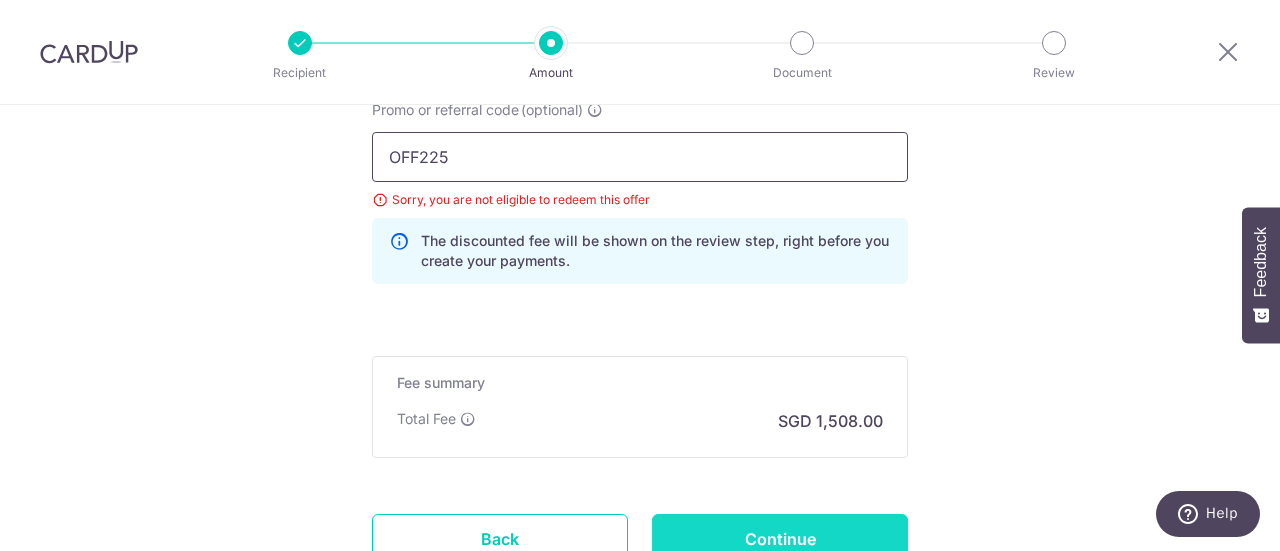 type on "OFF225" 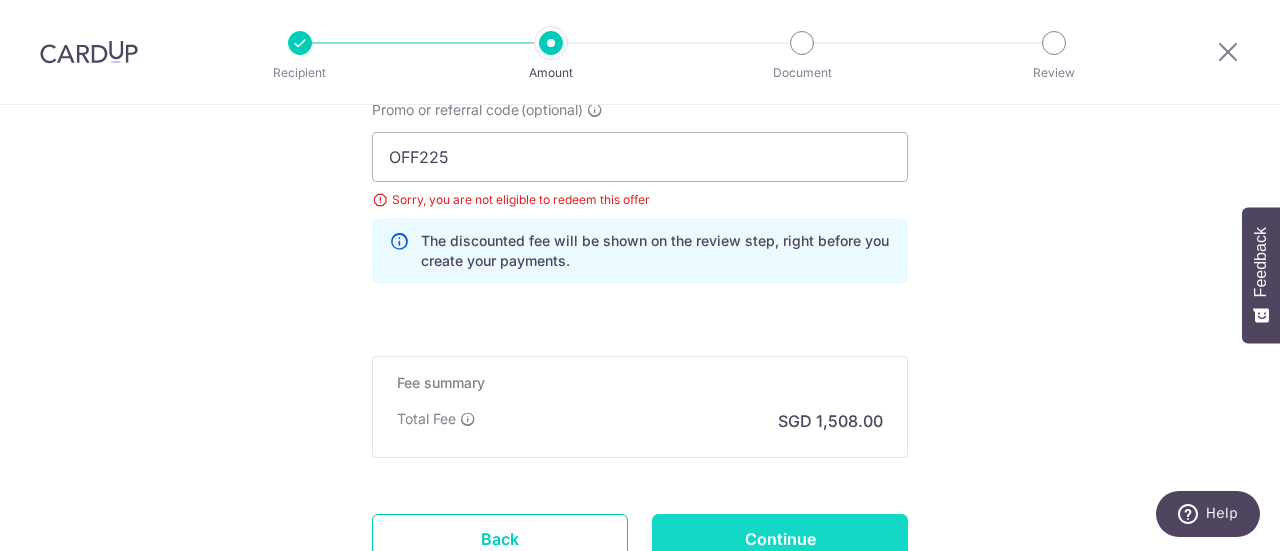 click on "Continue" at bounding box center (780, 539) 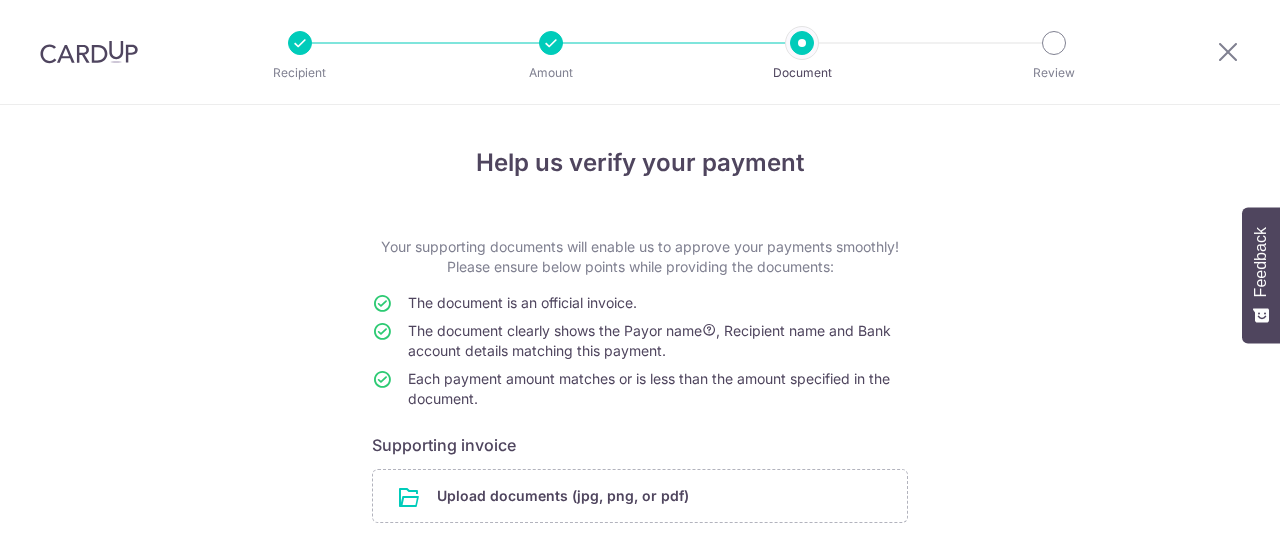 scroll, scrollTop: 0, scrollLeft: 0, axis: both 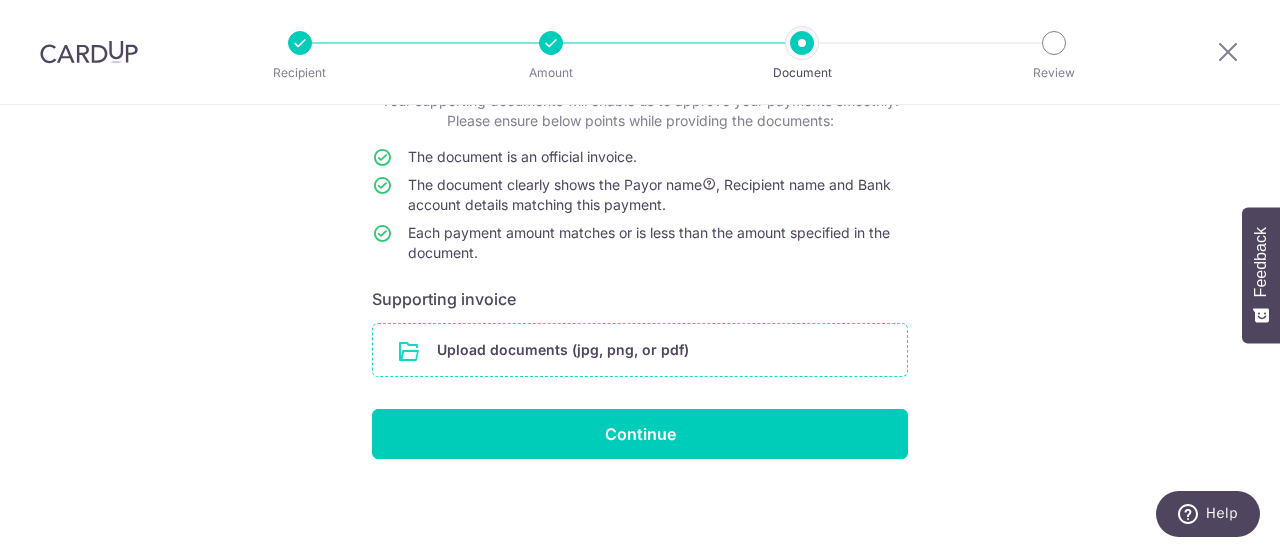 click at bounding box center (640, 350) 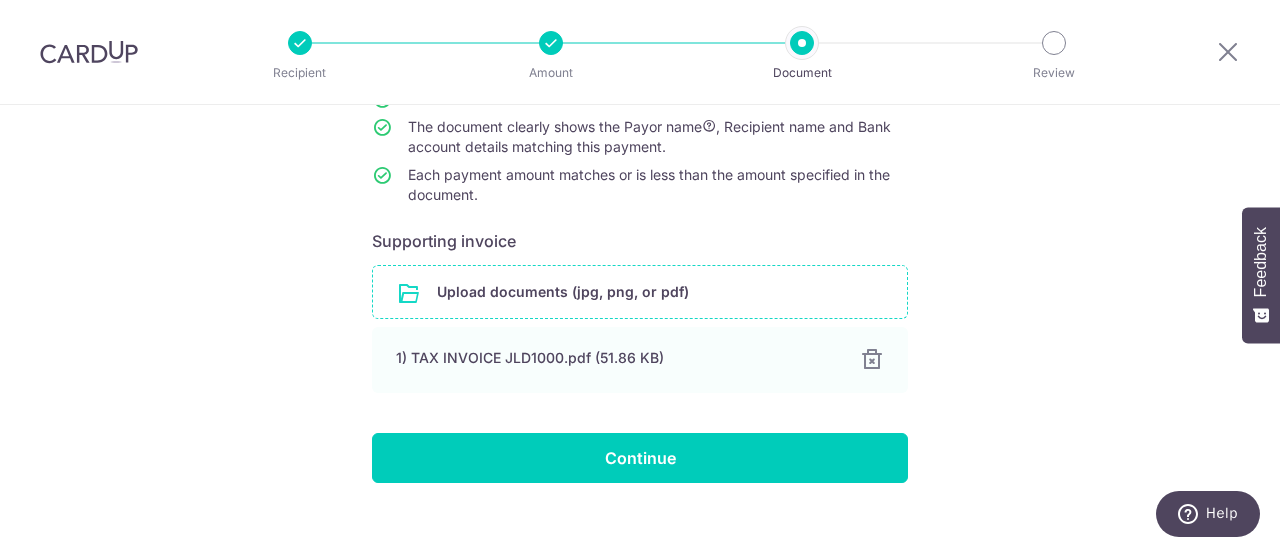 scroll, scrollTop: 228, scrollLeft: 0, axis: vertical 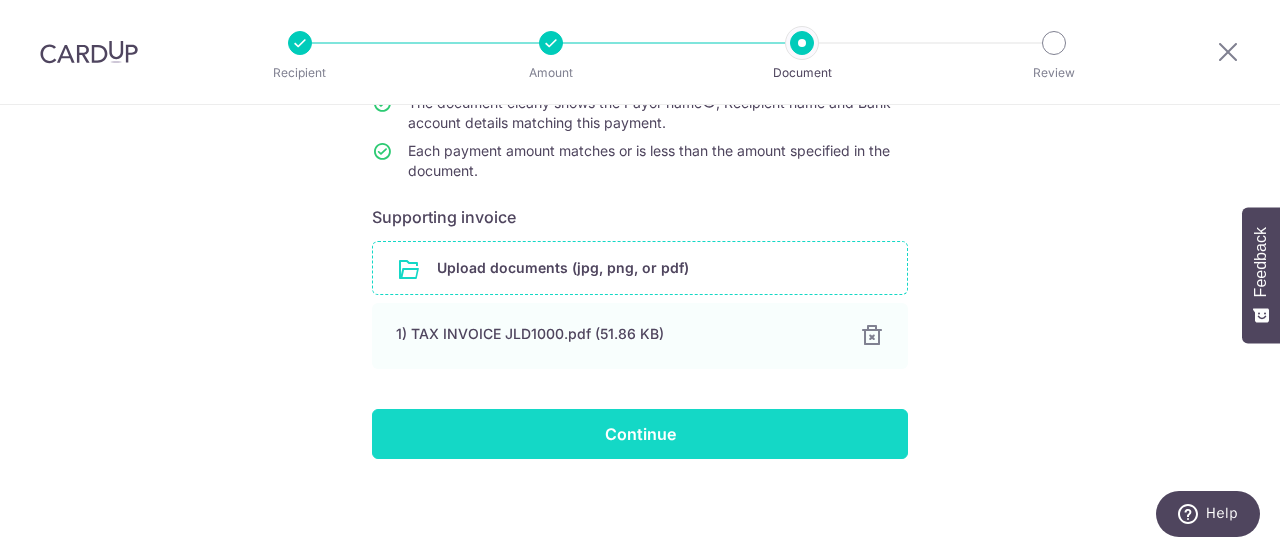 click on "Continue" at bounding box center [640, 434] 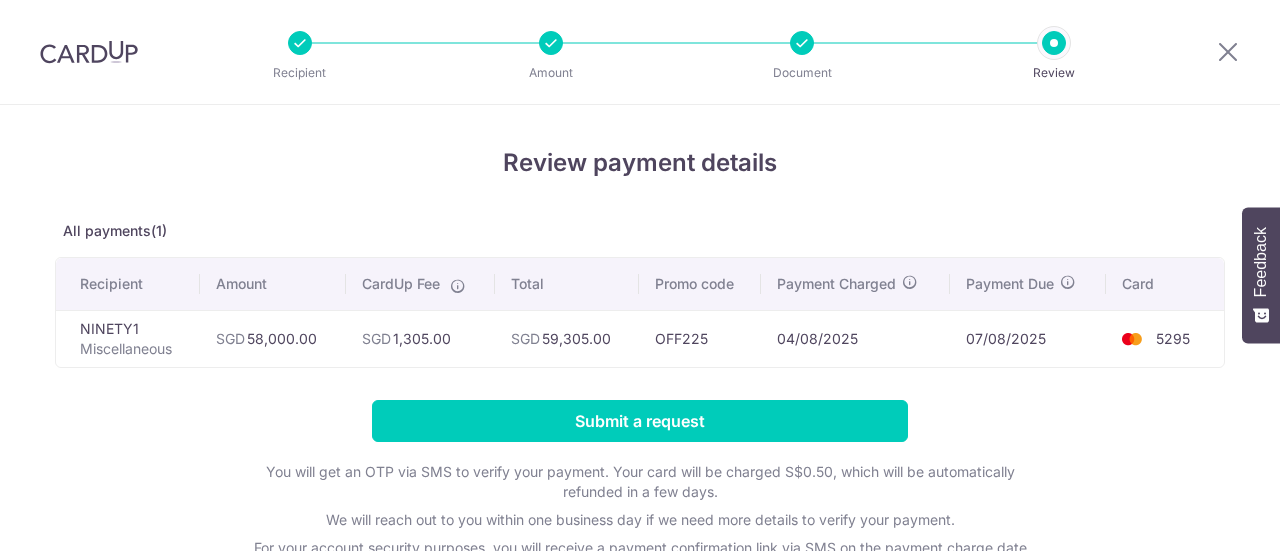scroll, scrollTop: 0, scrollLeft: 0, axis: both 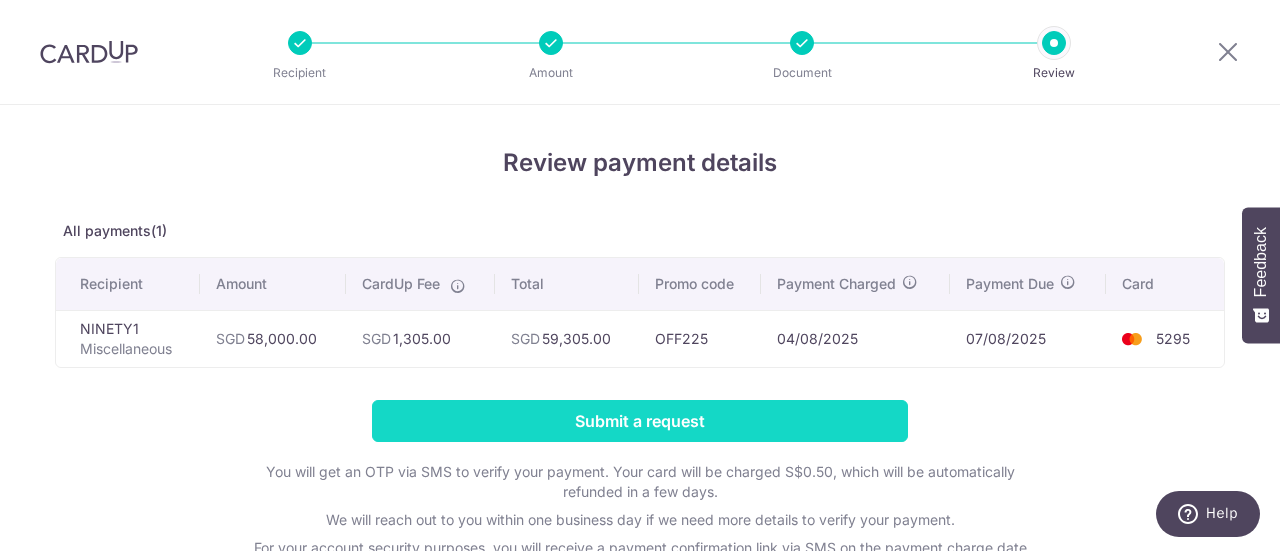 click on "Submit a request" at bounding box center [640, 421] 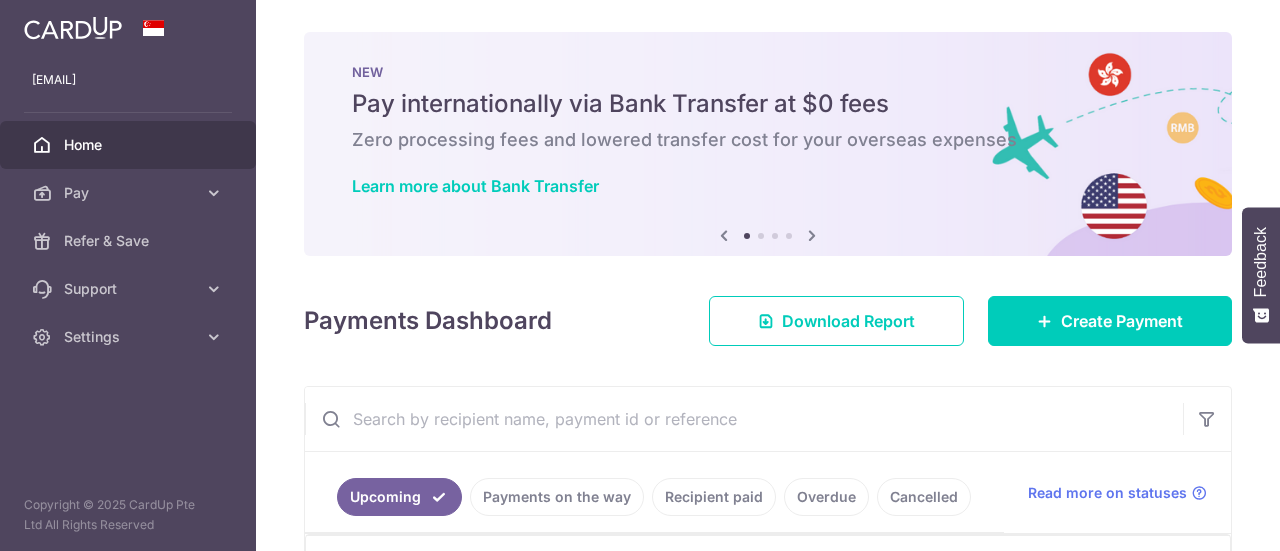 scroll, scrollTop: 0, scrollLeft: 0, axis: both 